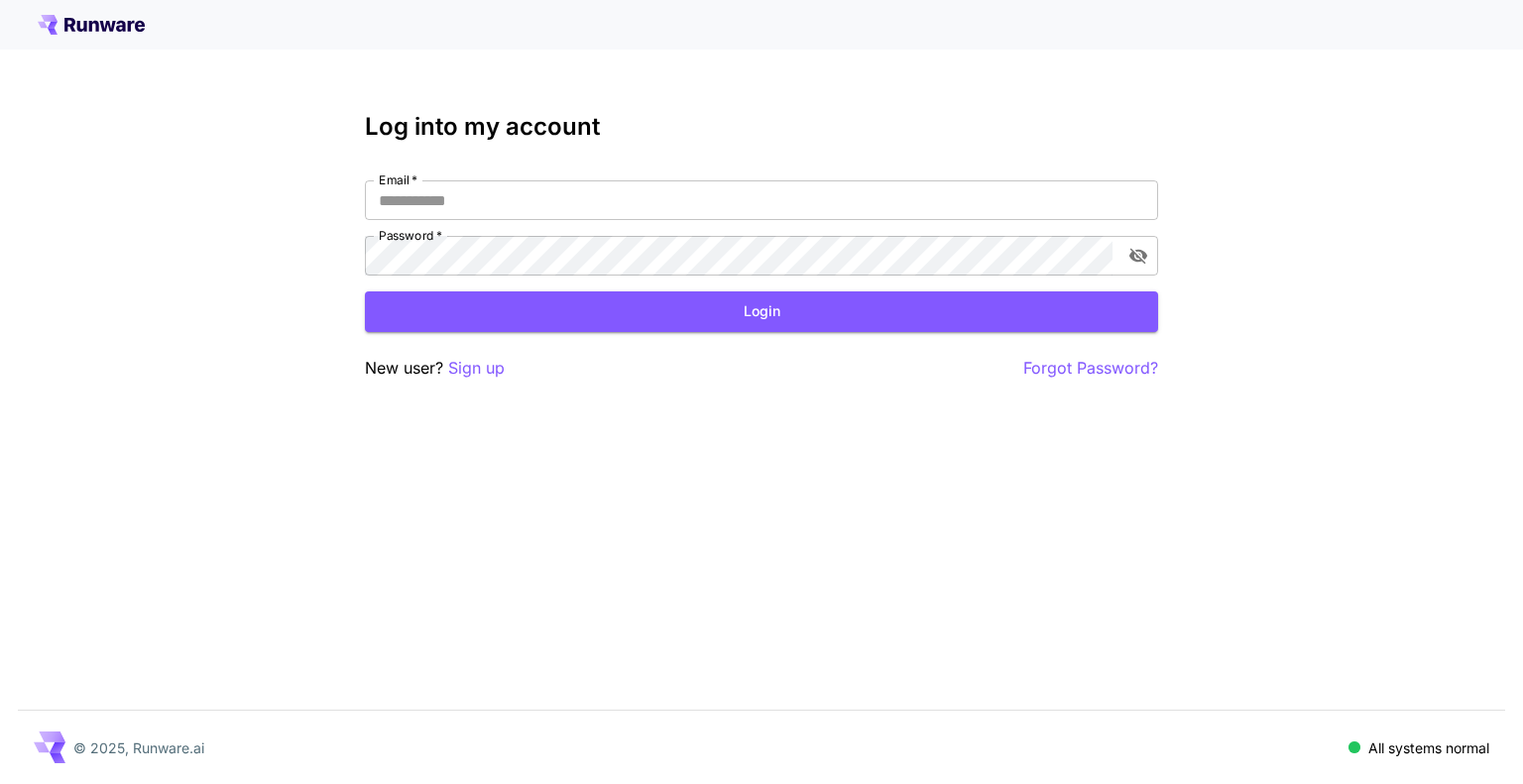 scroll, scrollTop: 0, scrollLeft: 0, axis: both 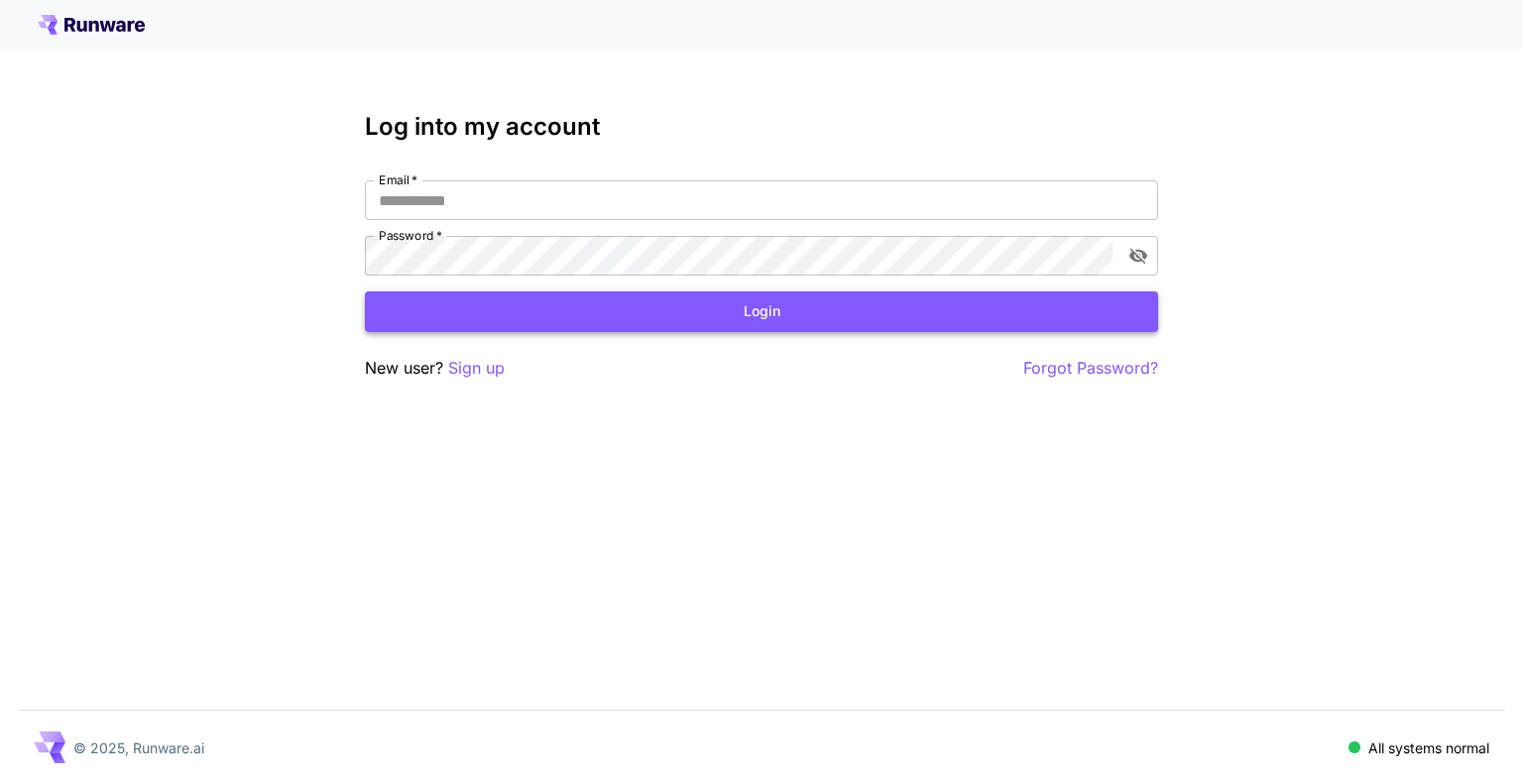 type on "**********" 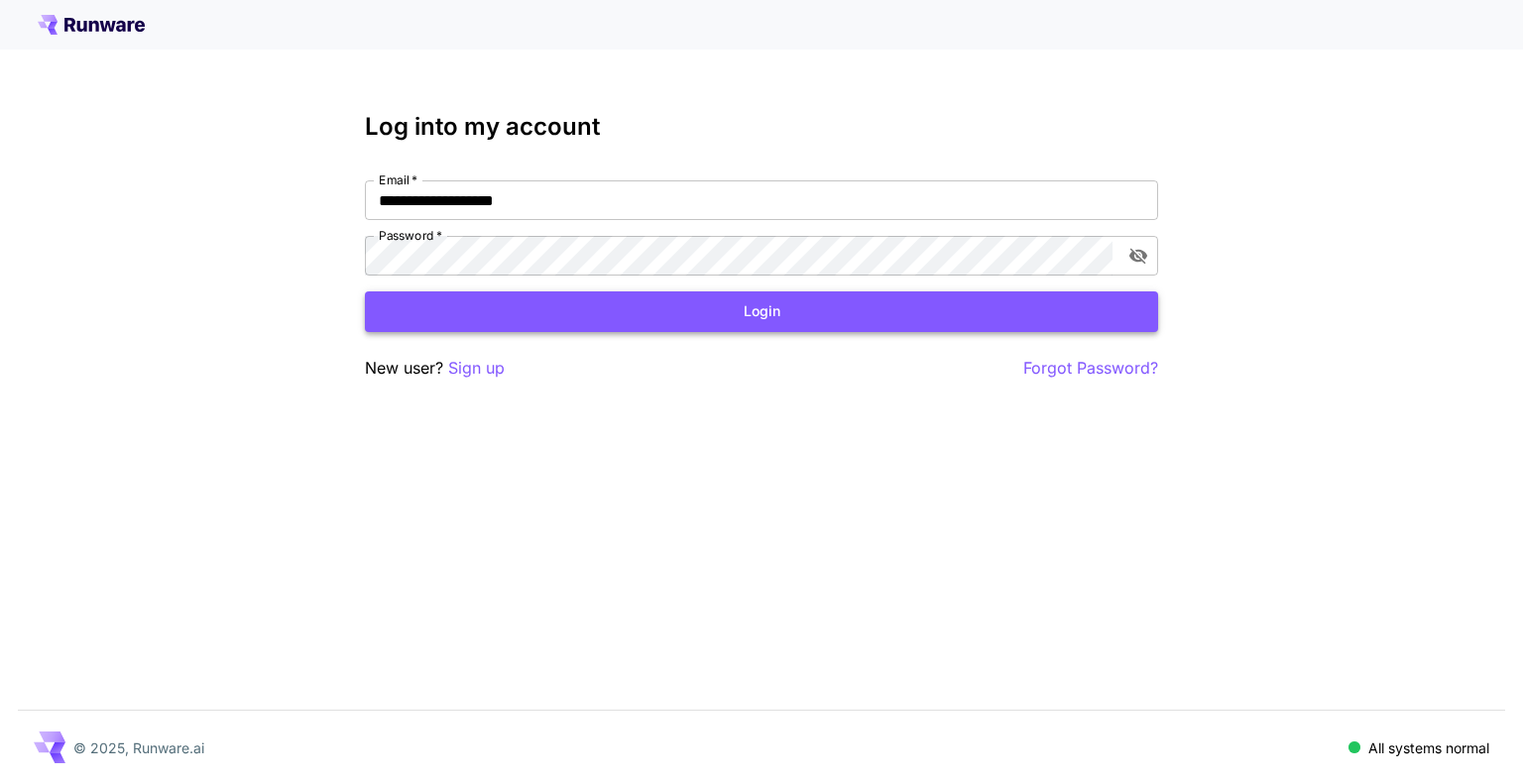 click on "Login" at bounding box center (762, 311) 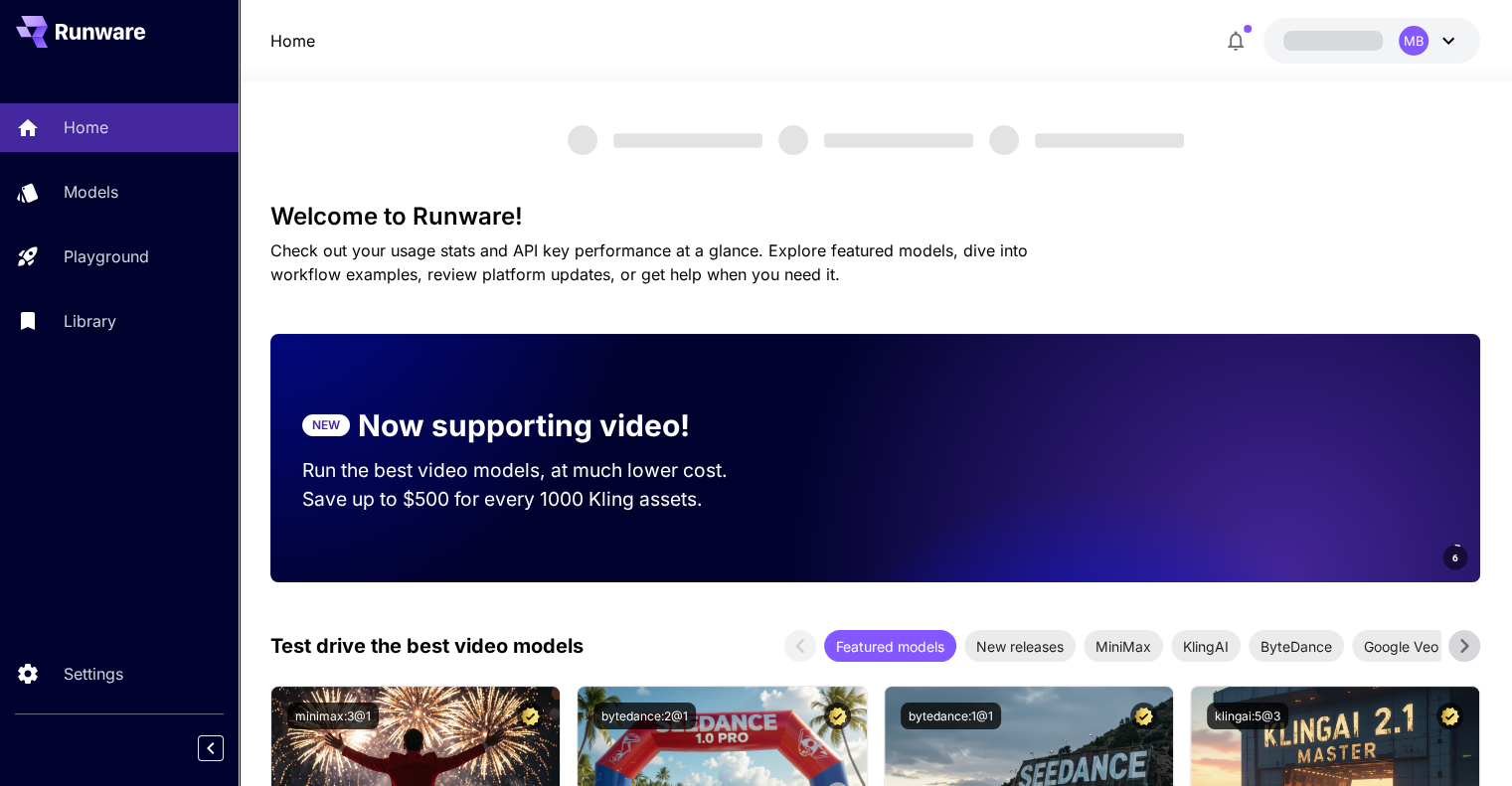 click 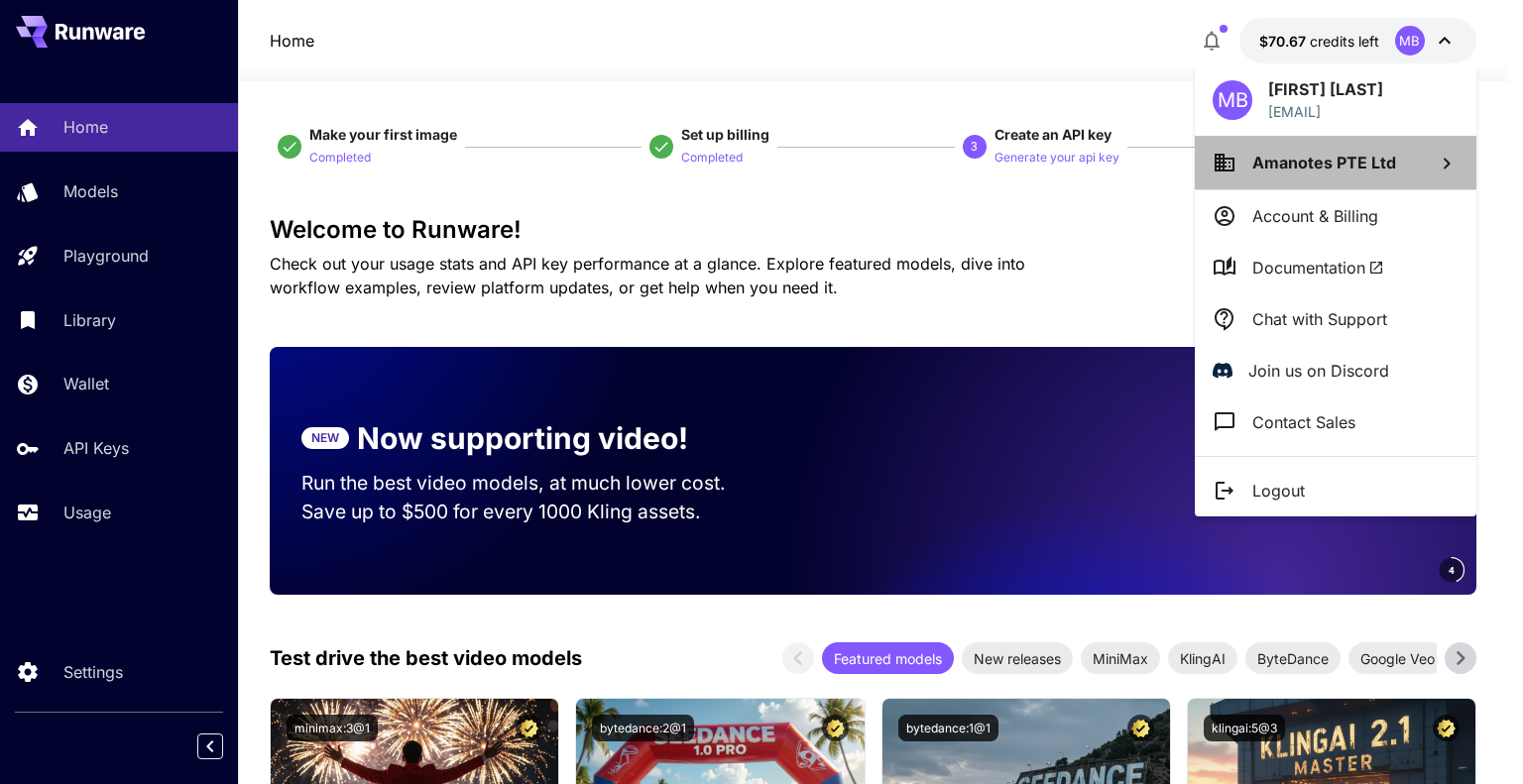 click on "Amanotes PTE Ltd" at bounding box center [1324, 163] 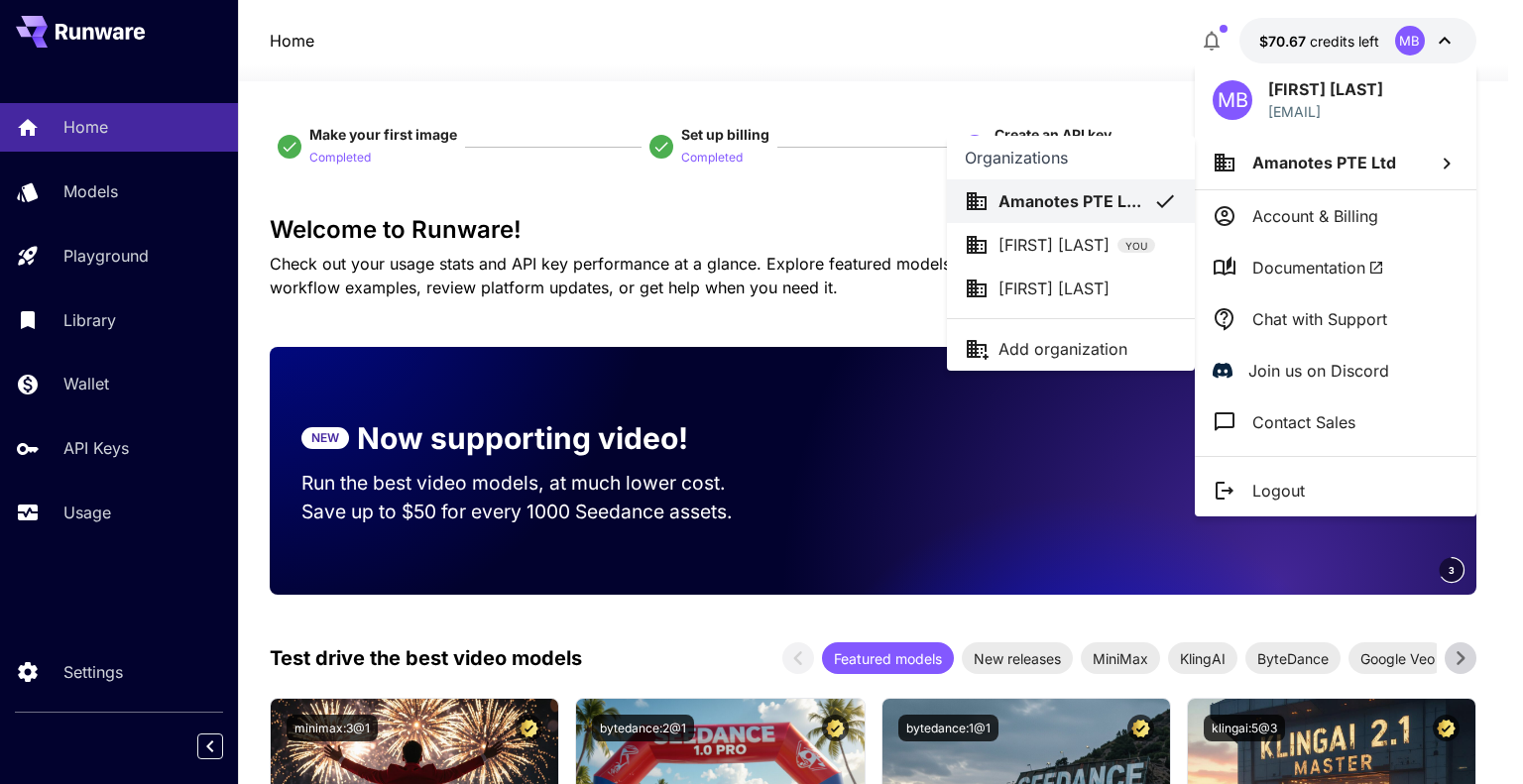 click on "Amanotes PTE L..." at bounding box center [1070, 201] 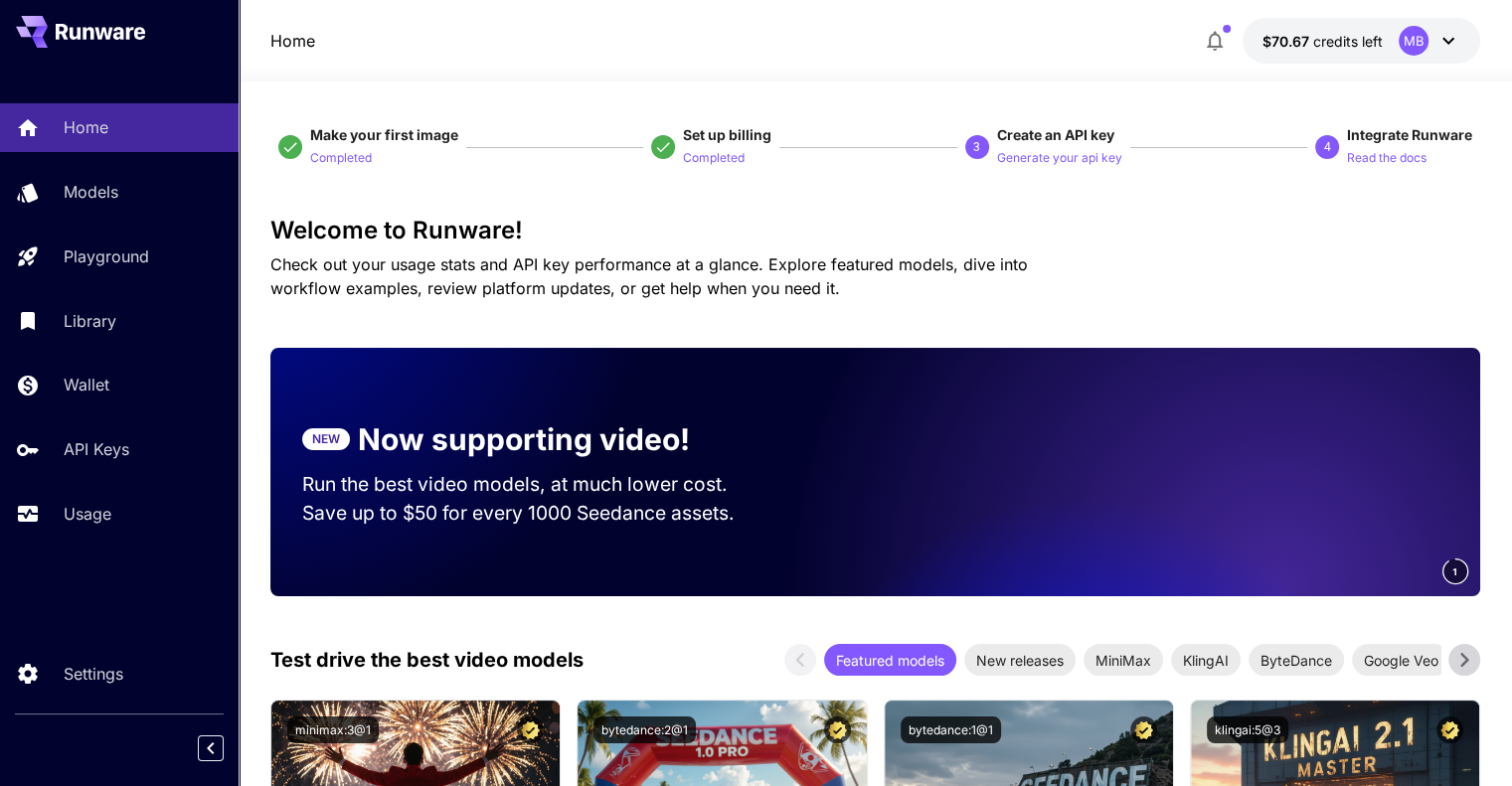 click 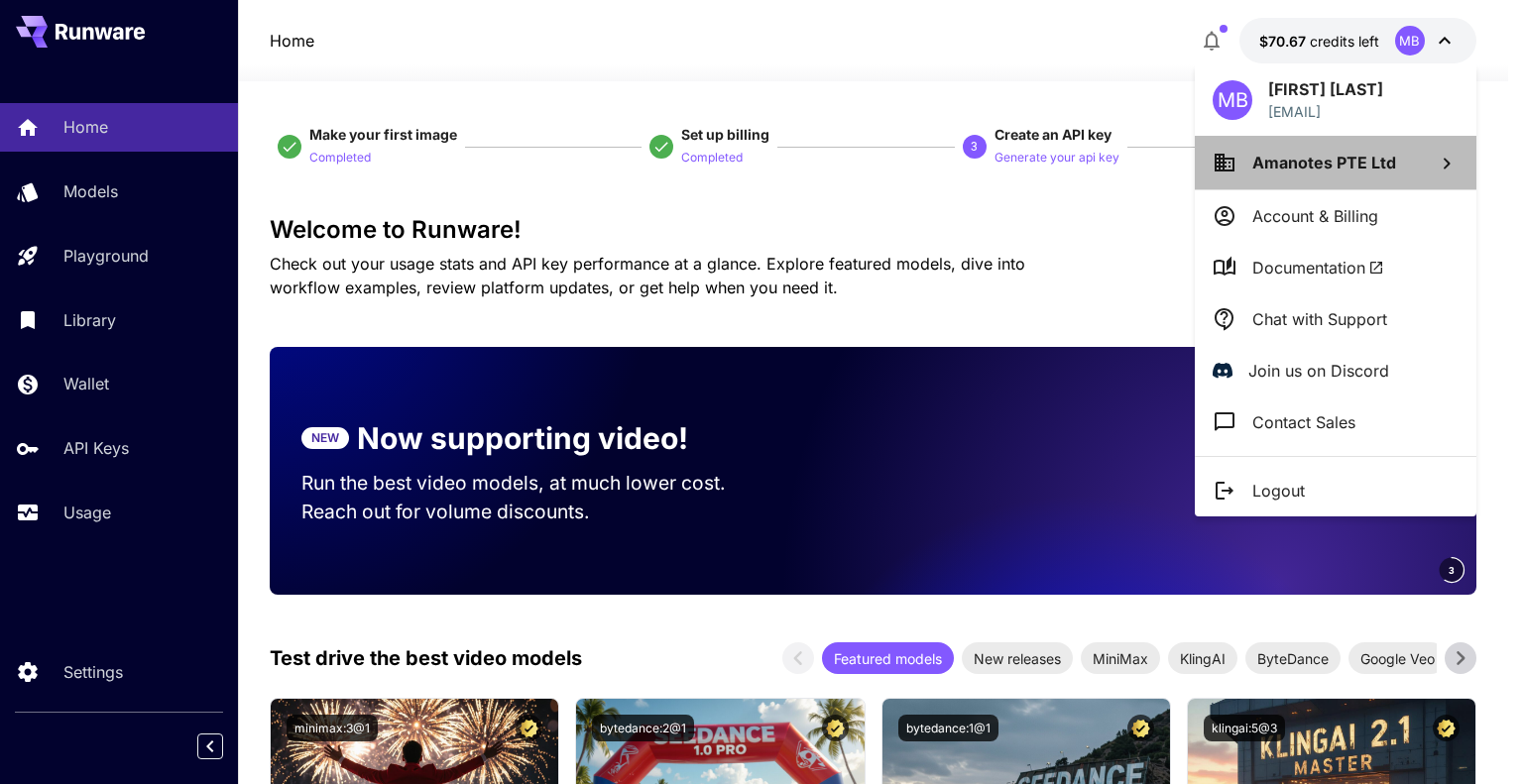 click 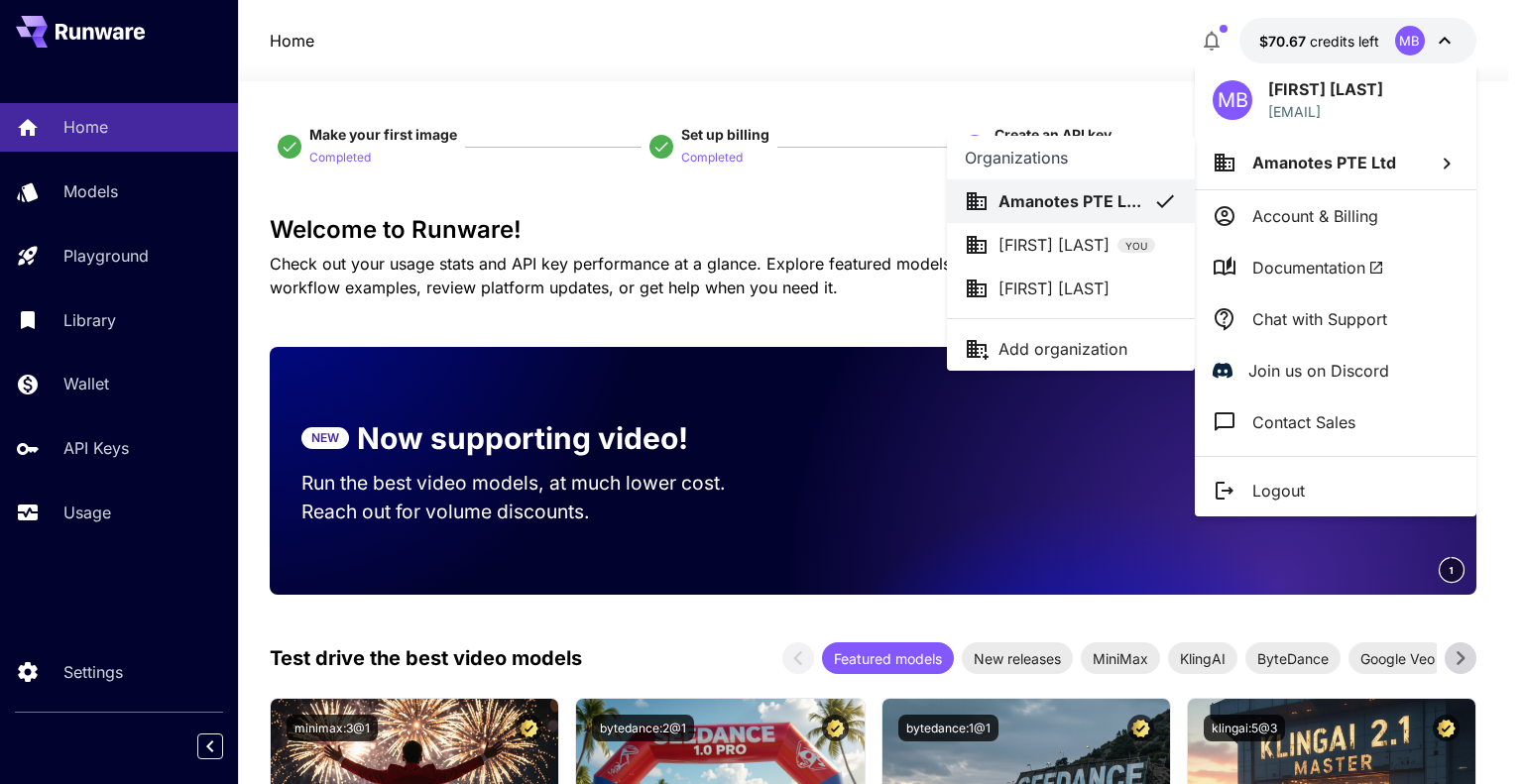 drag, startPoint x: 1069, startPoint y: 200, endPoint x: 998, endPoint y: 195, distance: 71.17584 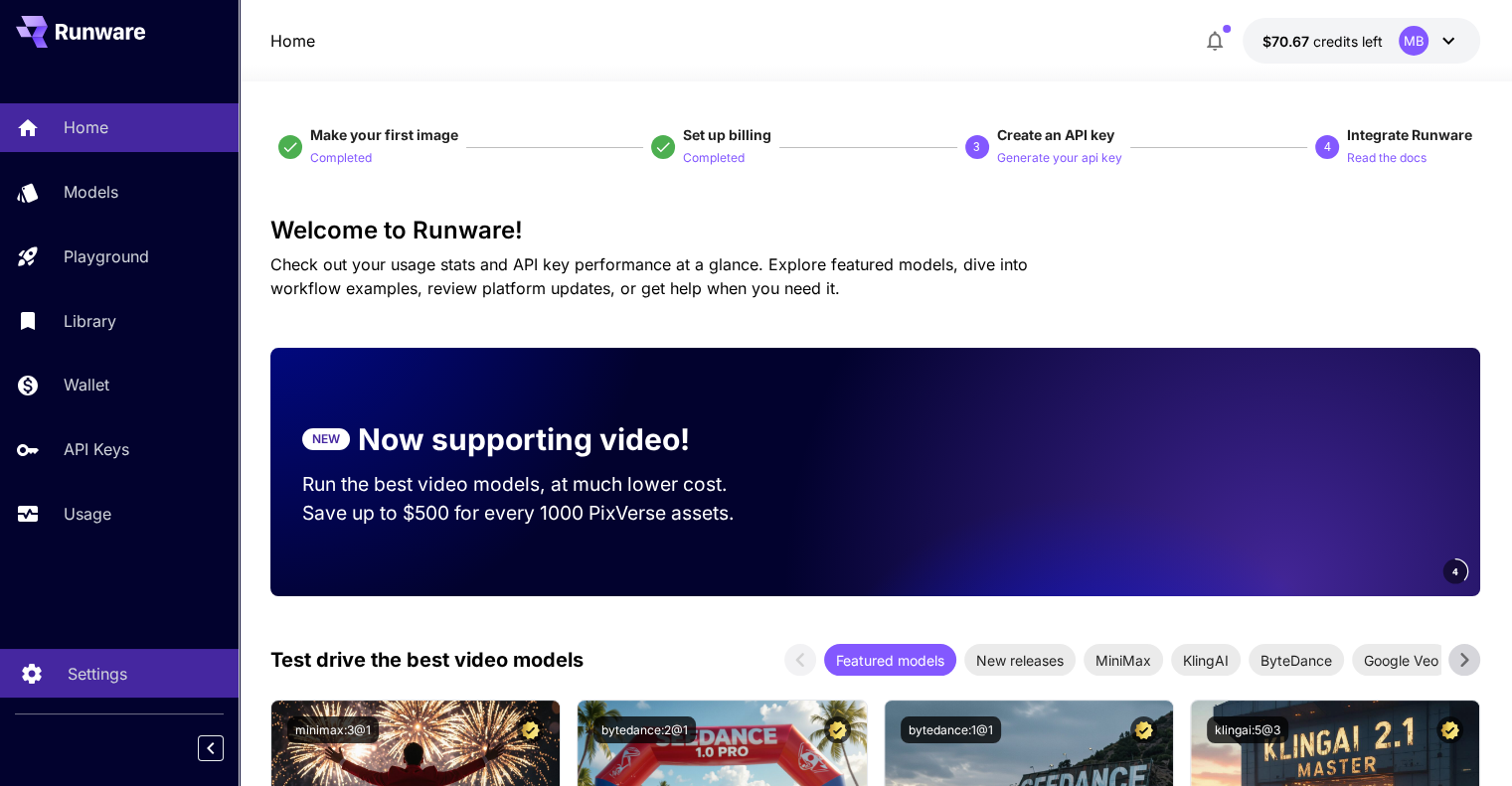 click on "Settings" at bounding box center (97, 674) 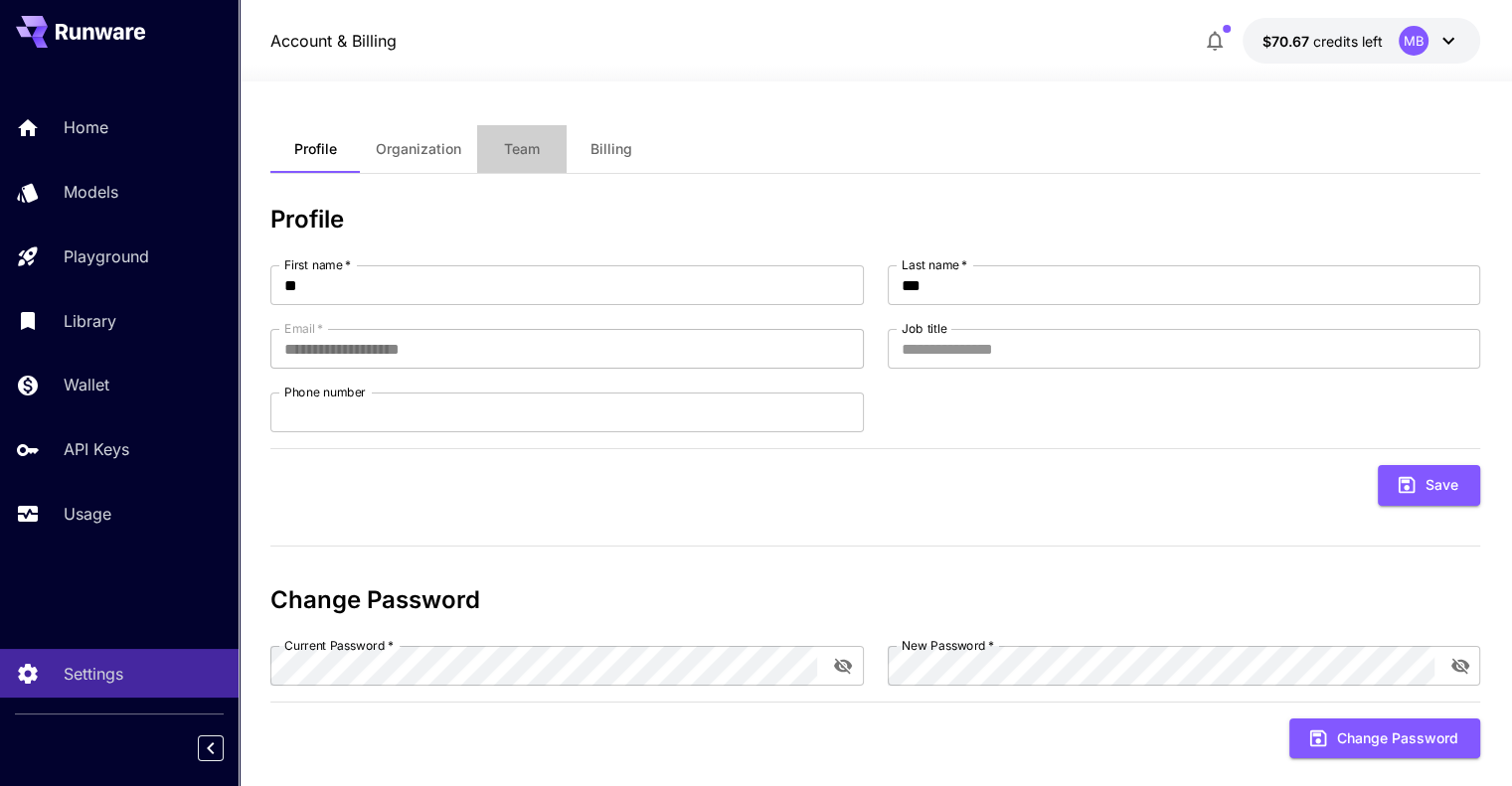 click on "Team" at bounding box center (522, 149) 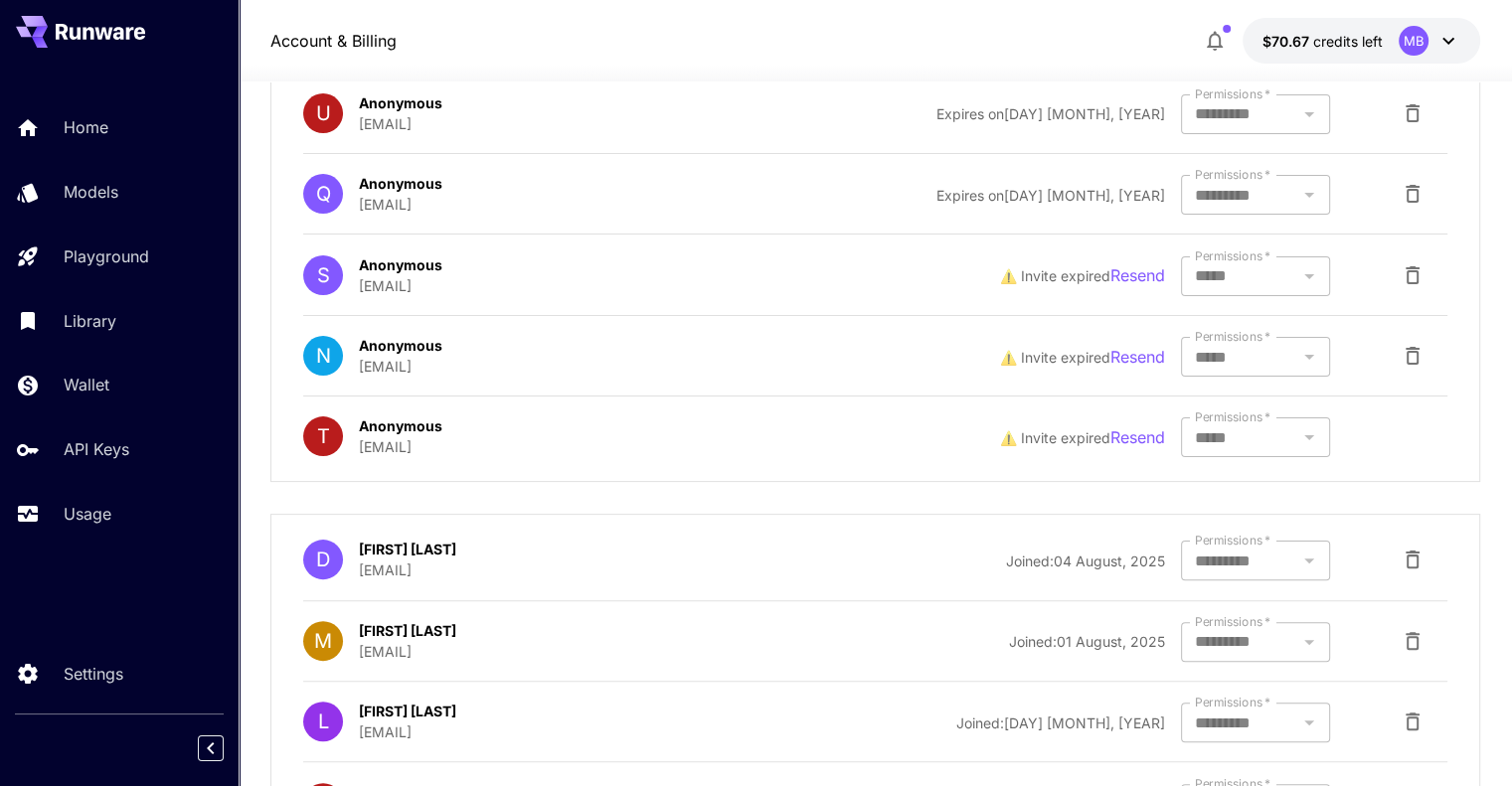 scroll, scrollTop: 0, scrollLeft: 0, axis: both 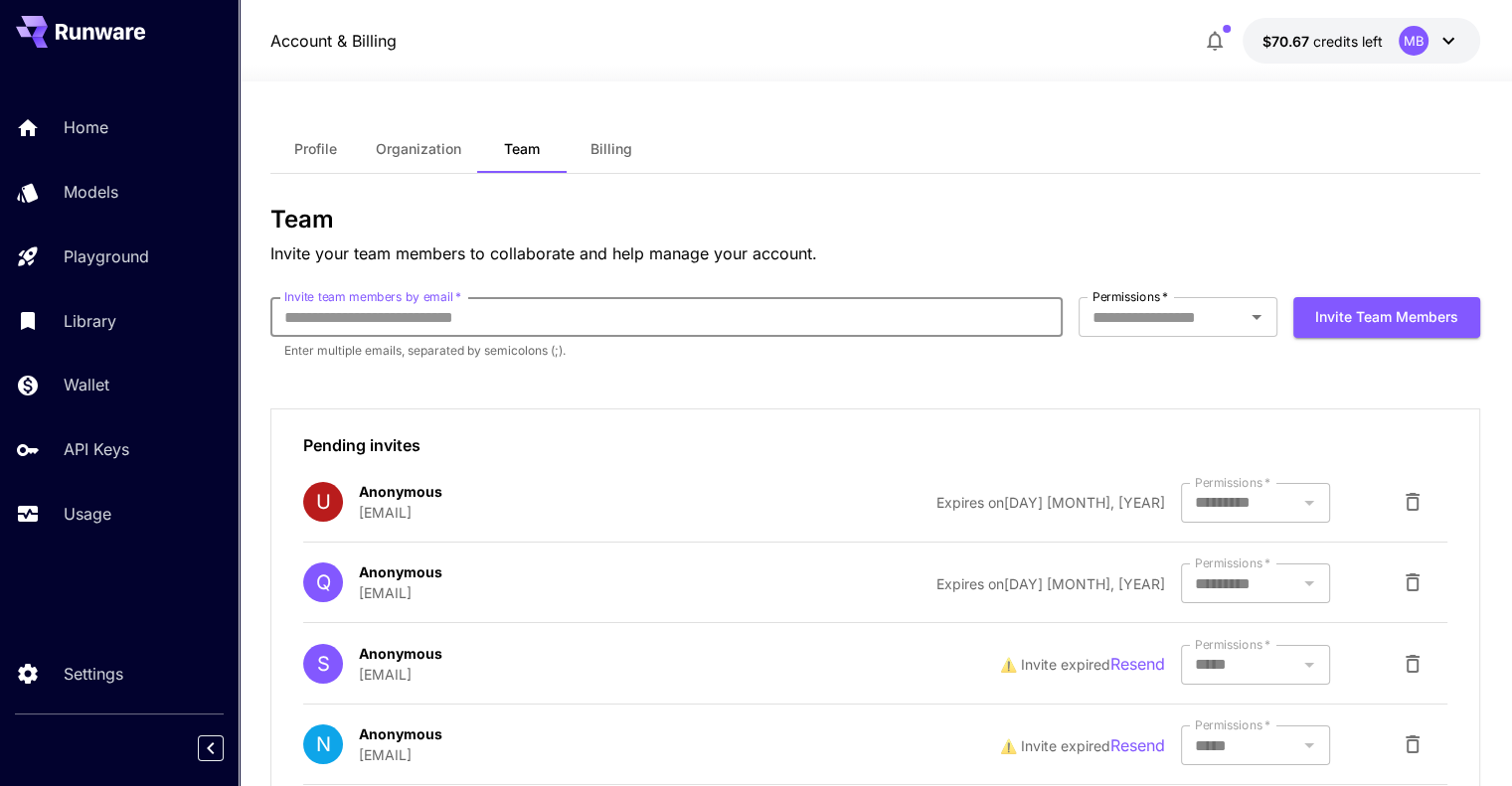 click on "Invite team members by email   *" at bounding box center [666, 317] 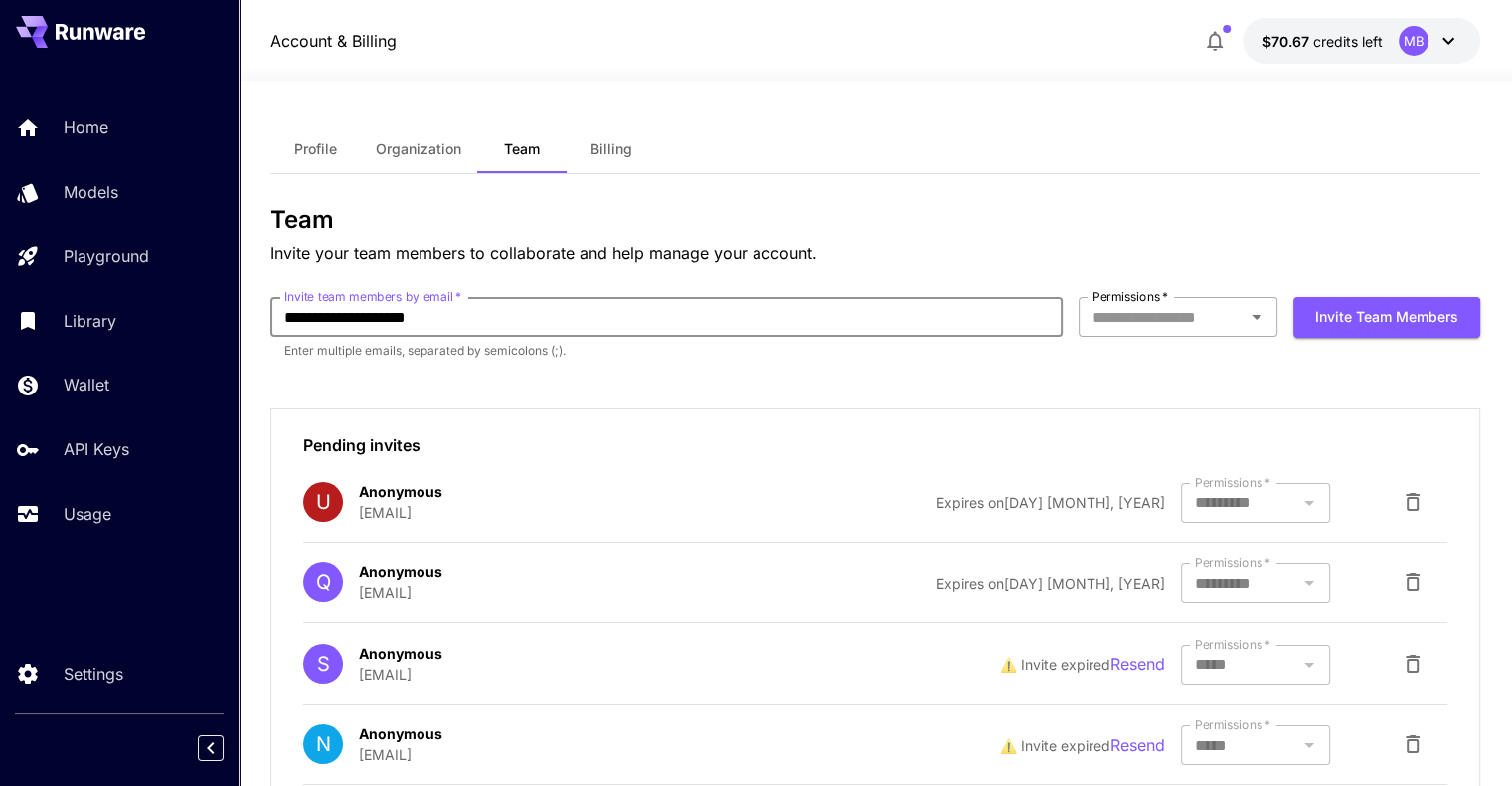 type on "**********" 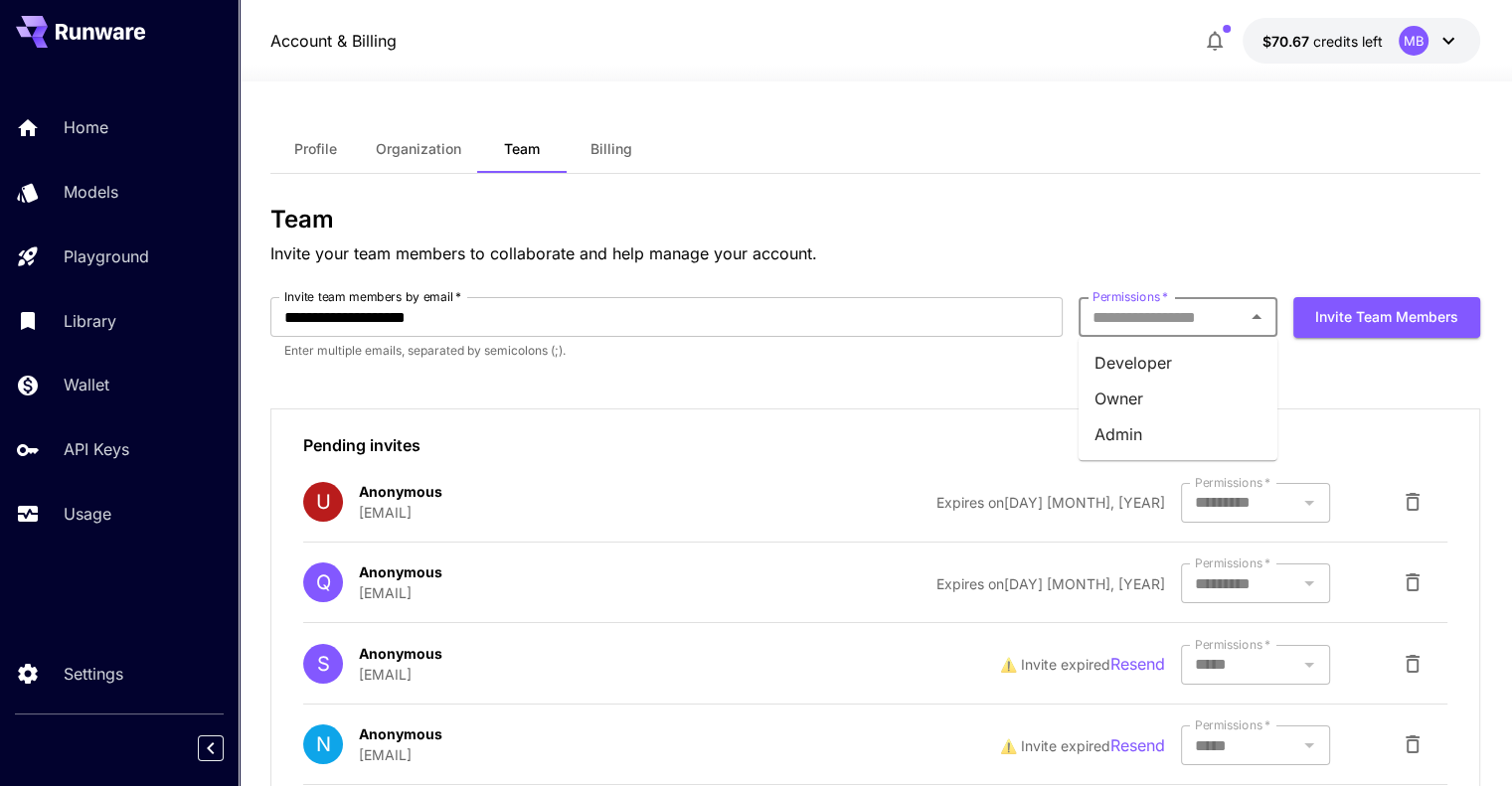 click on "Permissions   *" at bounding box center [1161, 317] 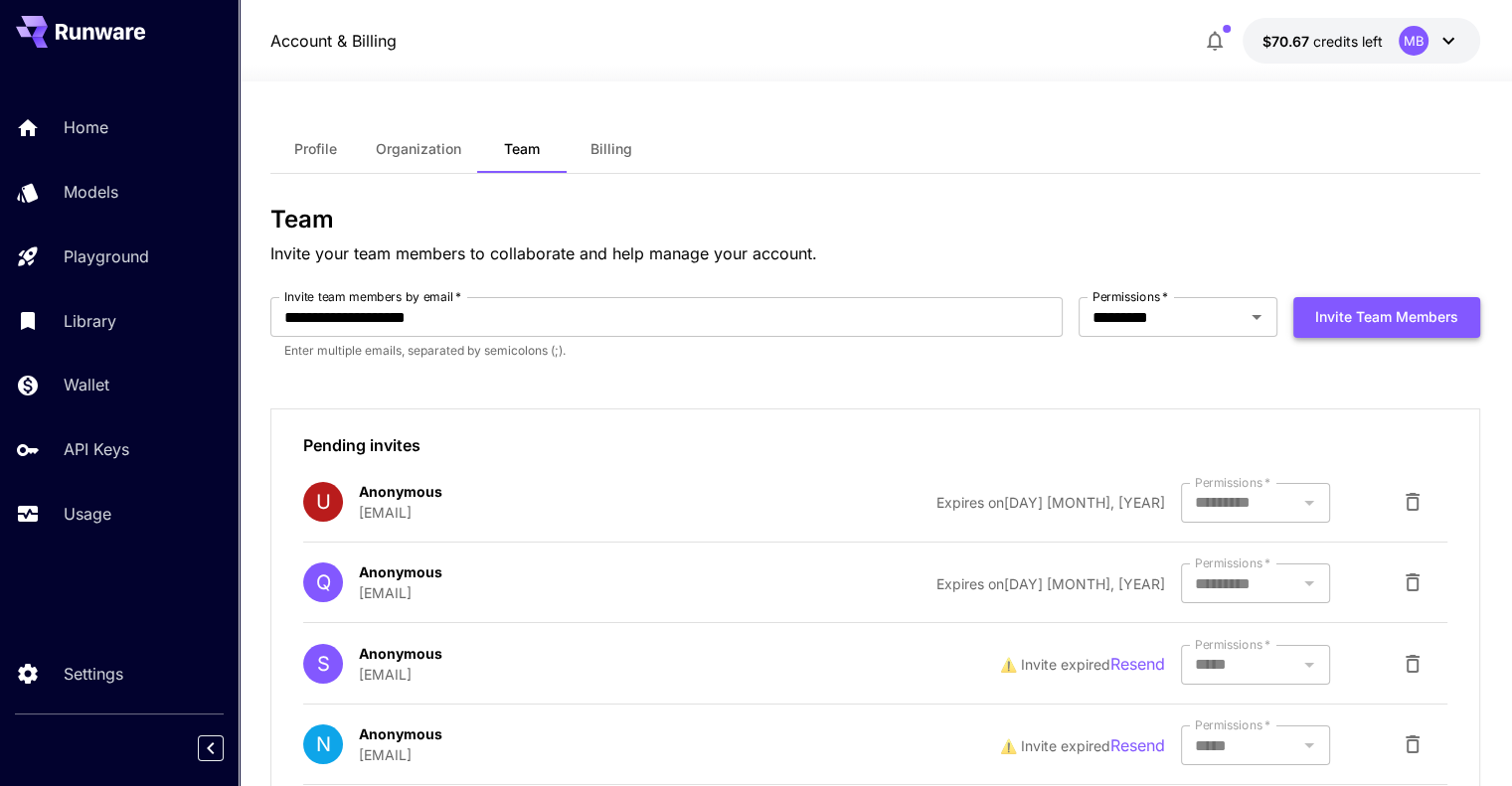 click on "Invite team members" at bounding box center (1387, 317) 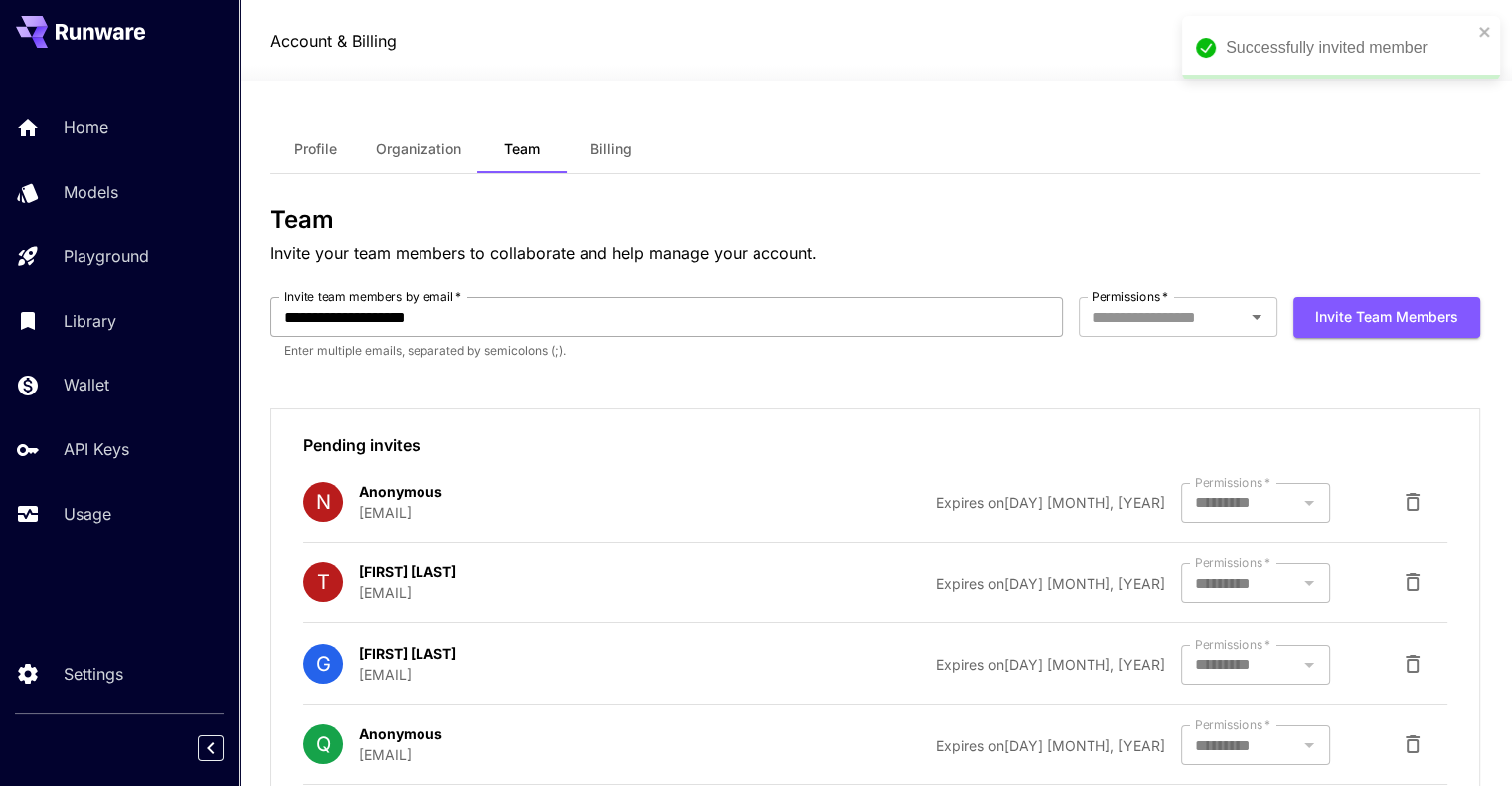 click on "**********" at bounding box center [666, 317] 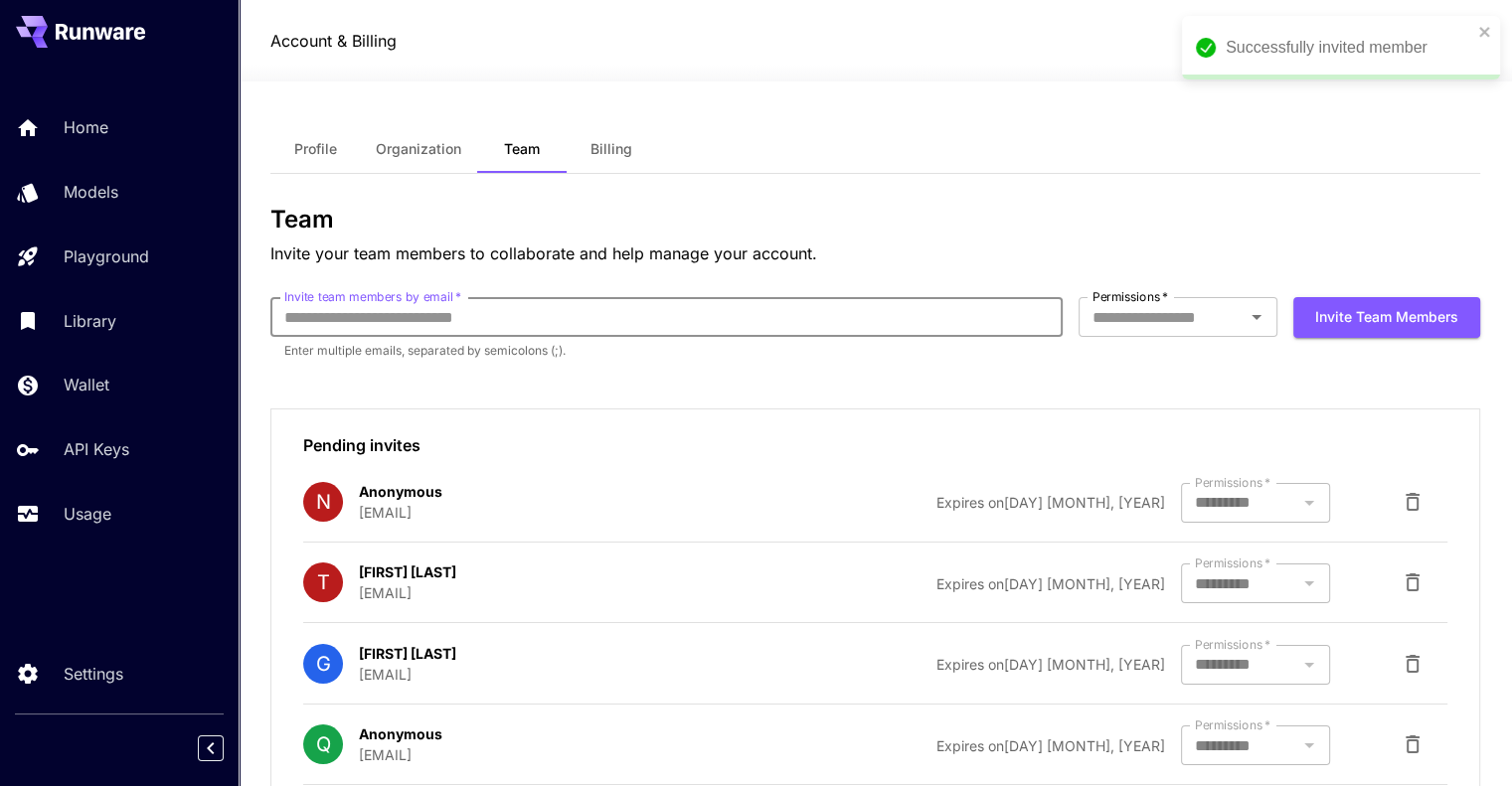 paste on "**********" 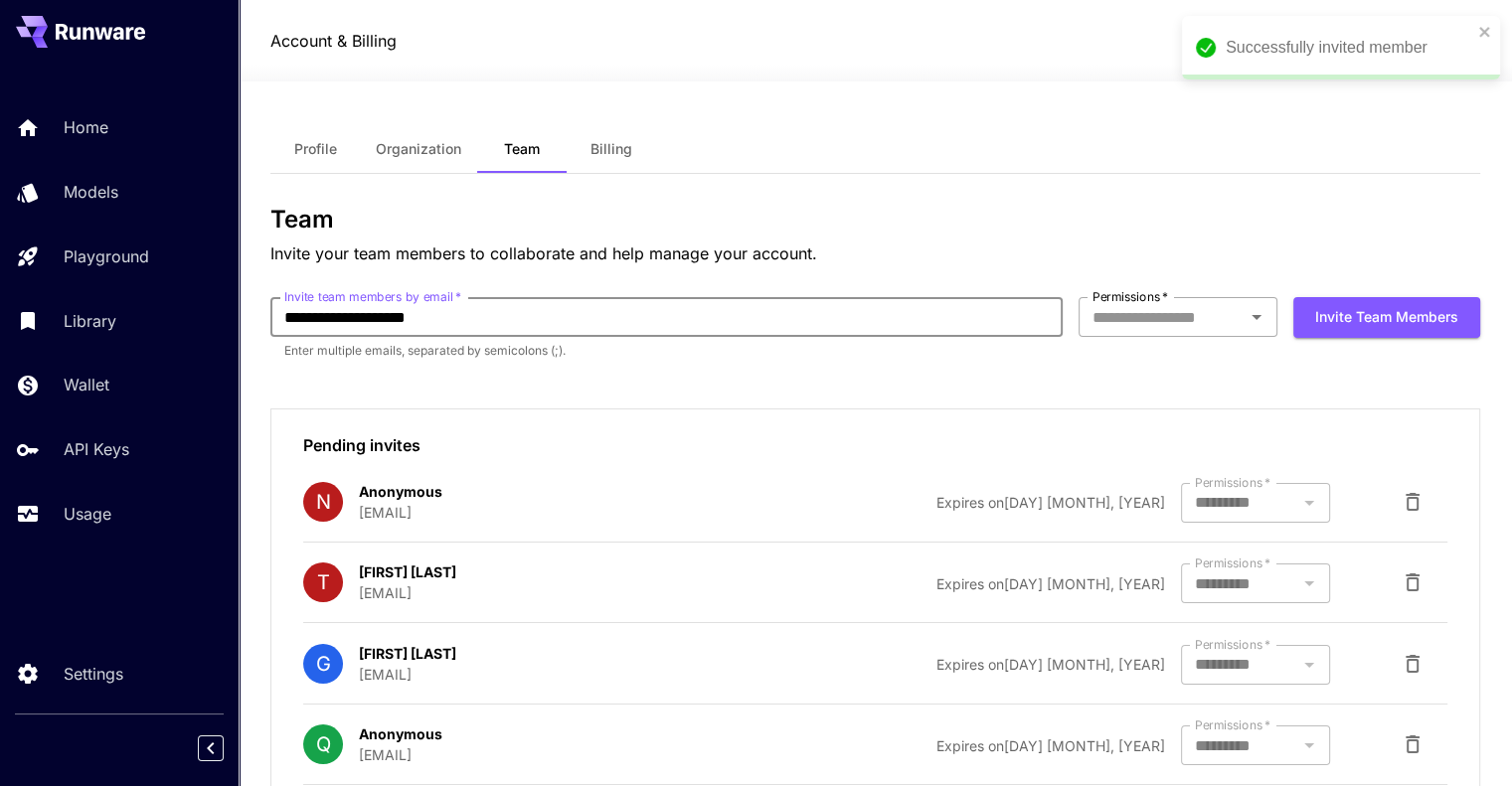 type on "**********" 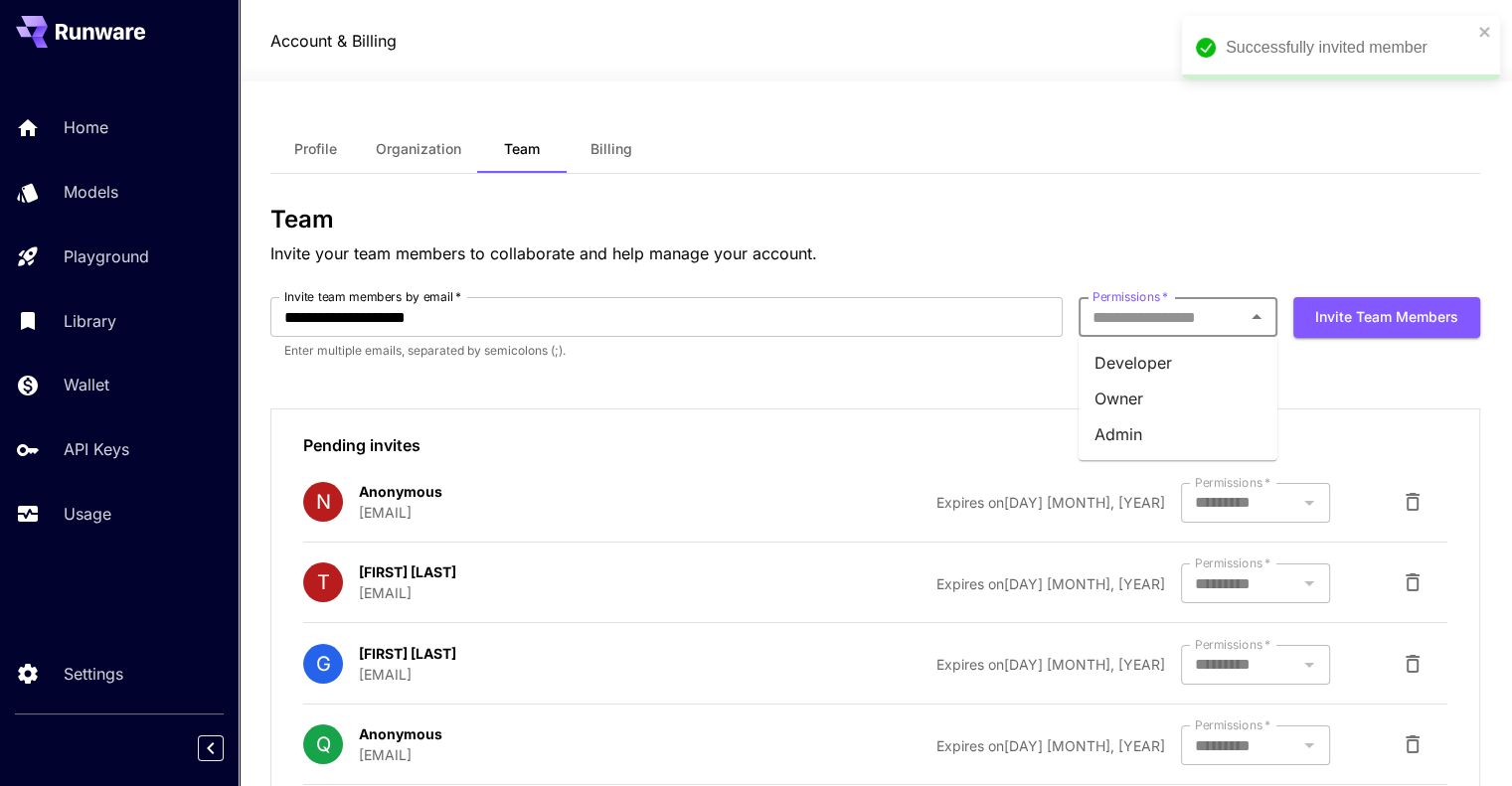 click on "Developer" at bounding box center [1178, 363] 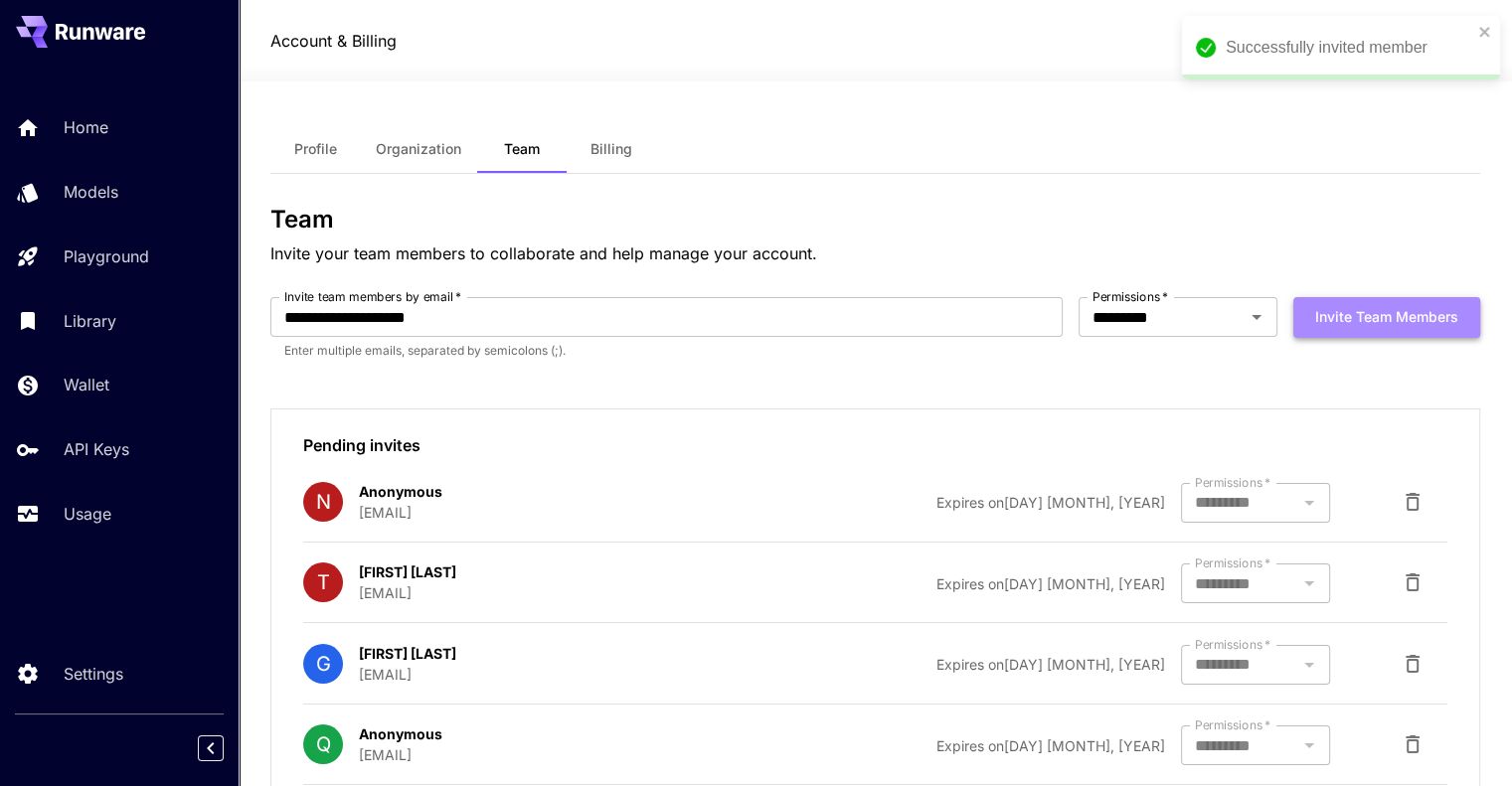 click on "Invite team members" at bounding box center [1387, 317] 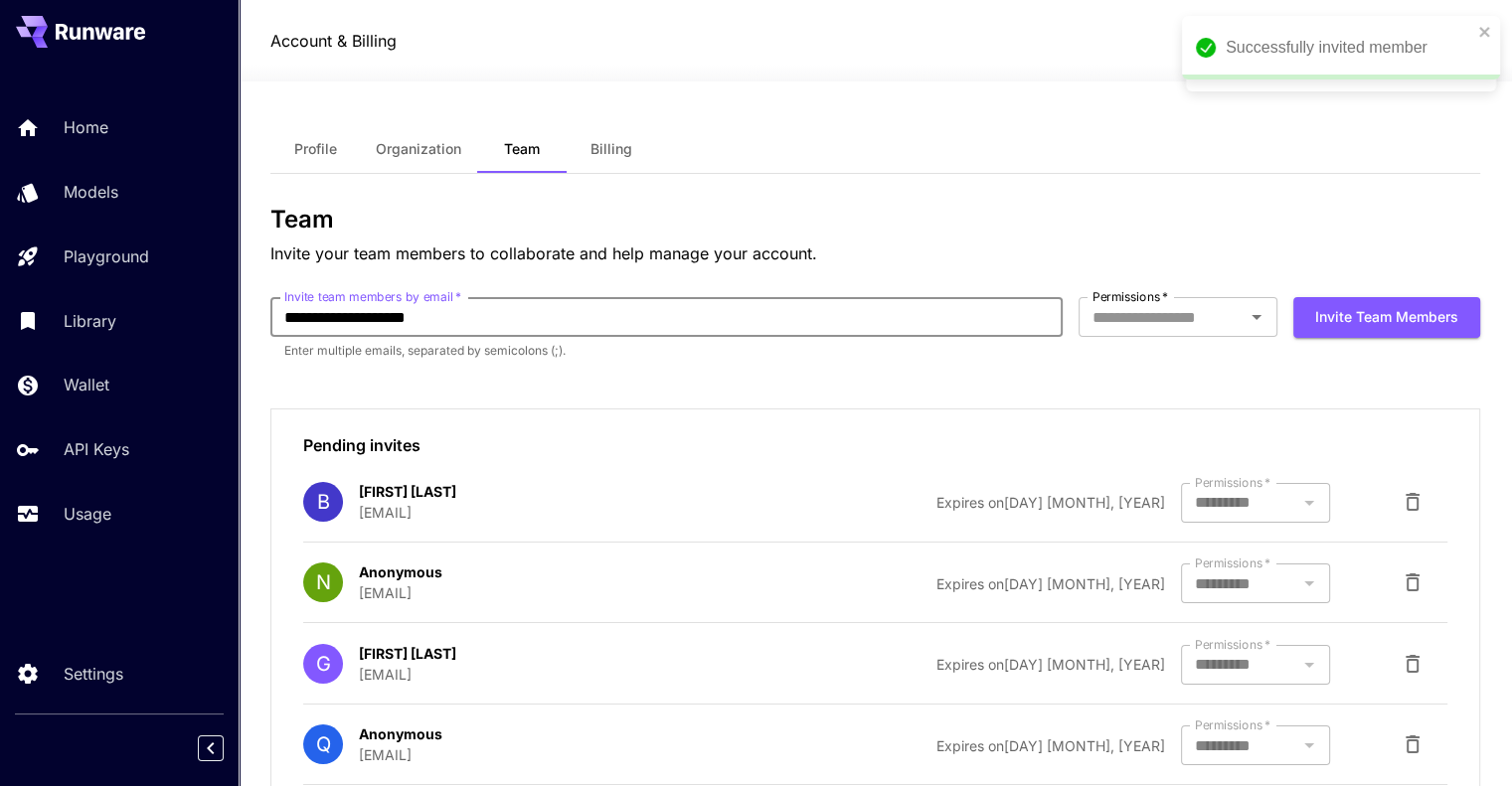 click on "**********" at bounding box center (666, 317) 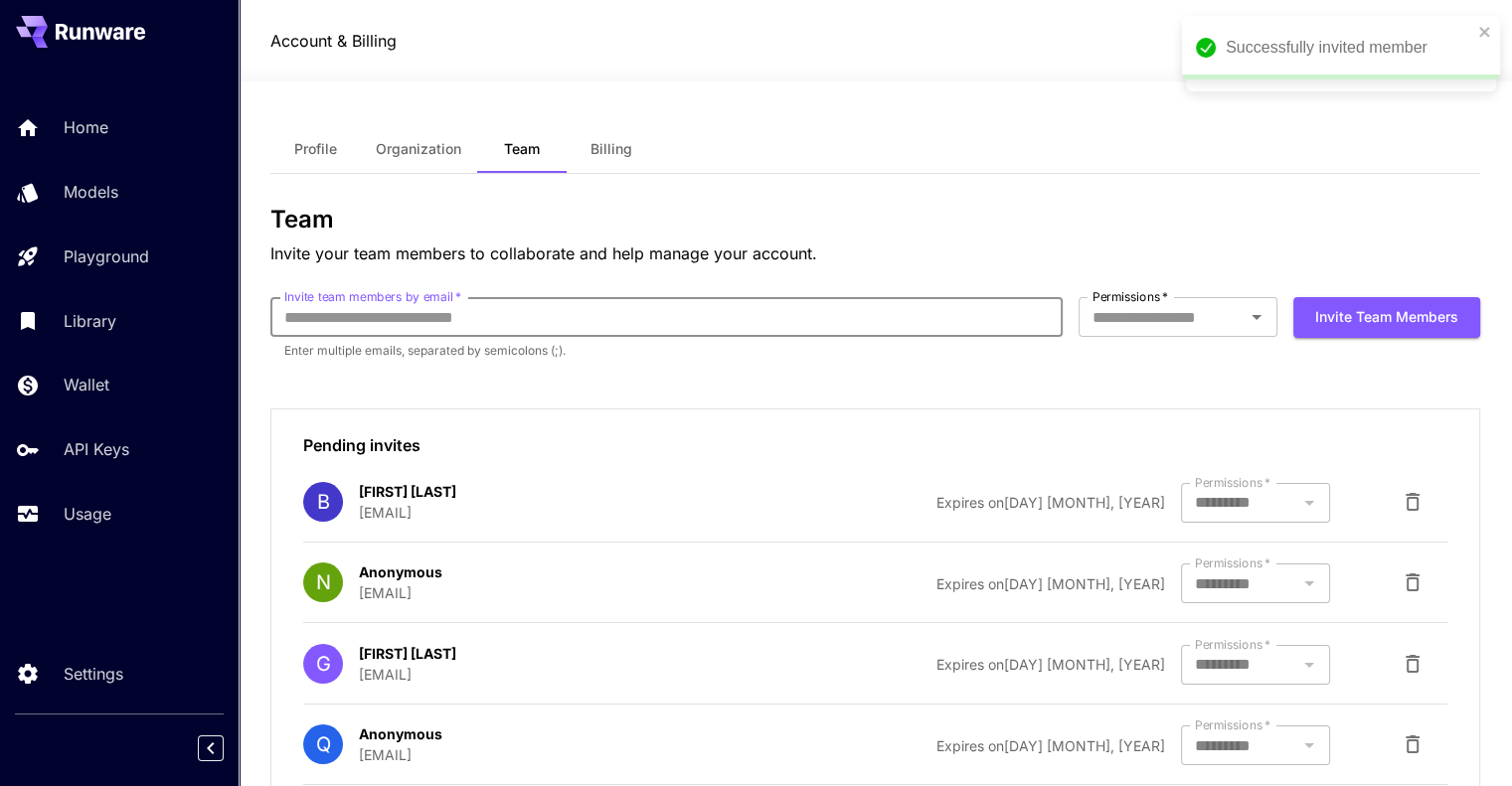 paste on "**********" 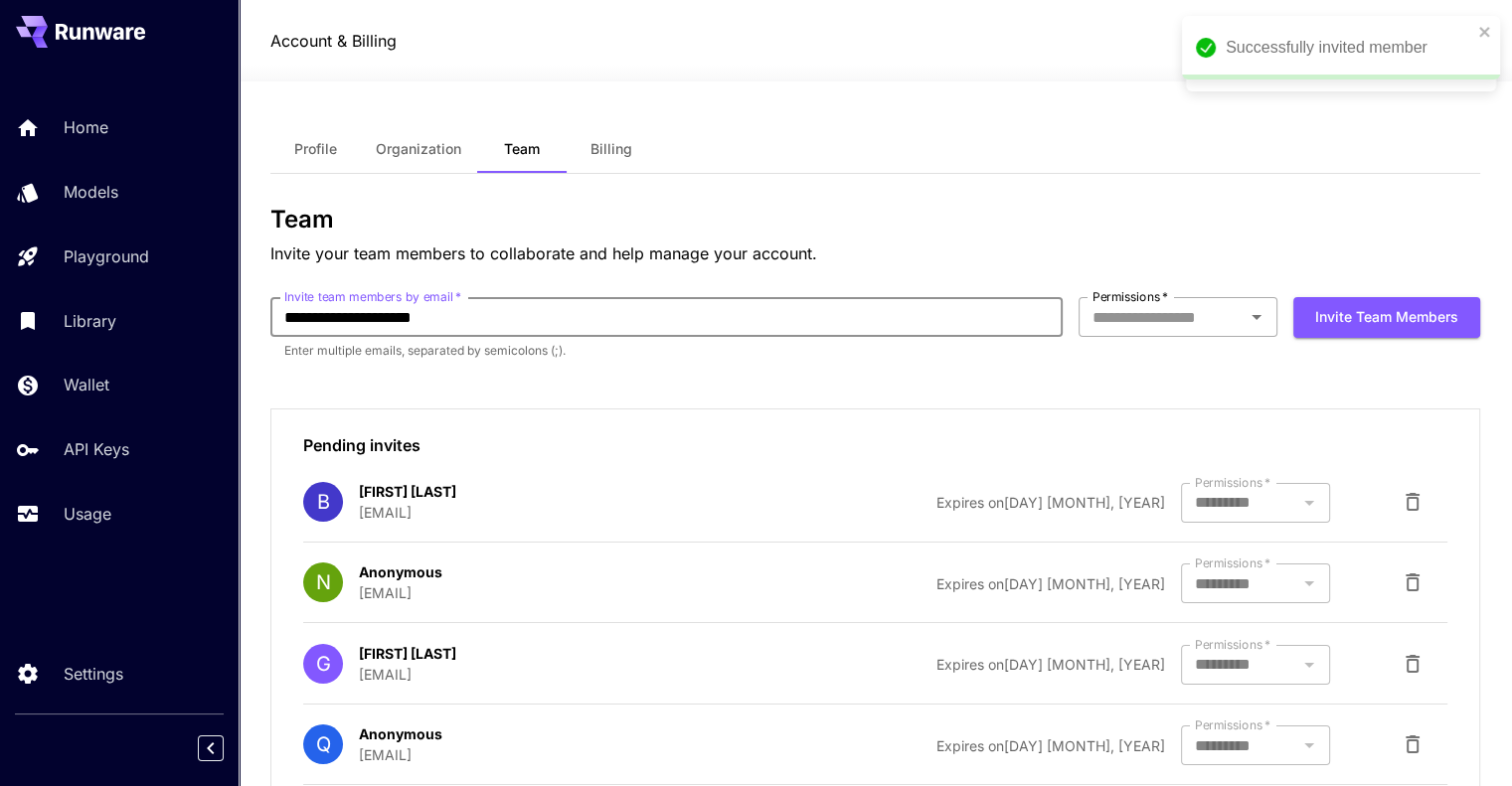 type on "**********" 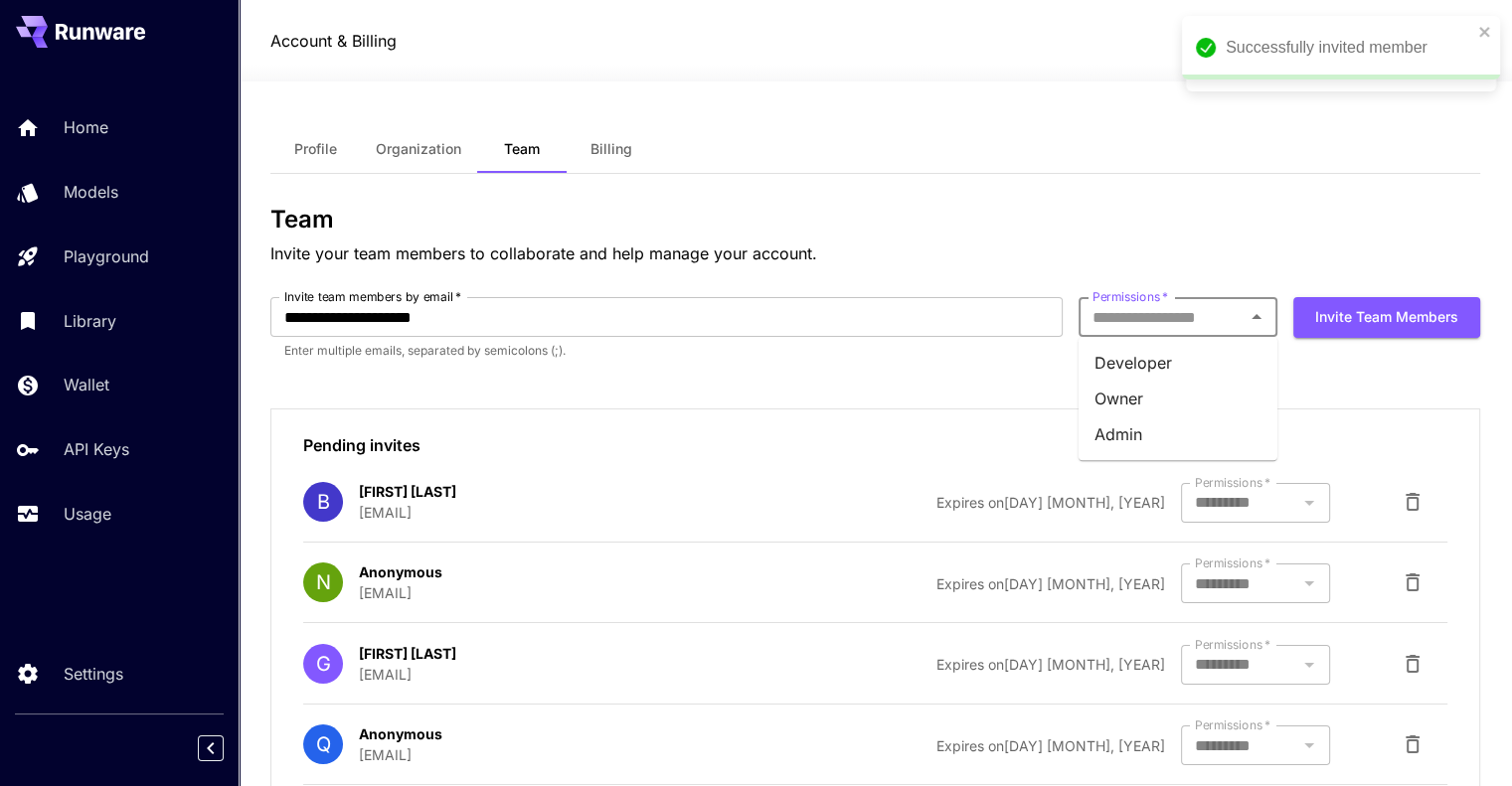 click on "Permissions   *" at bounding box center [1161, 317] 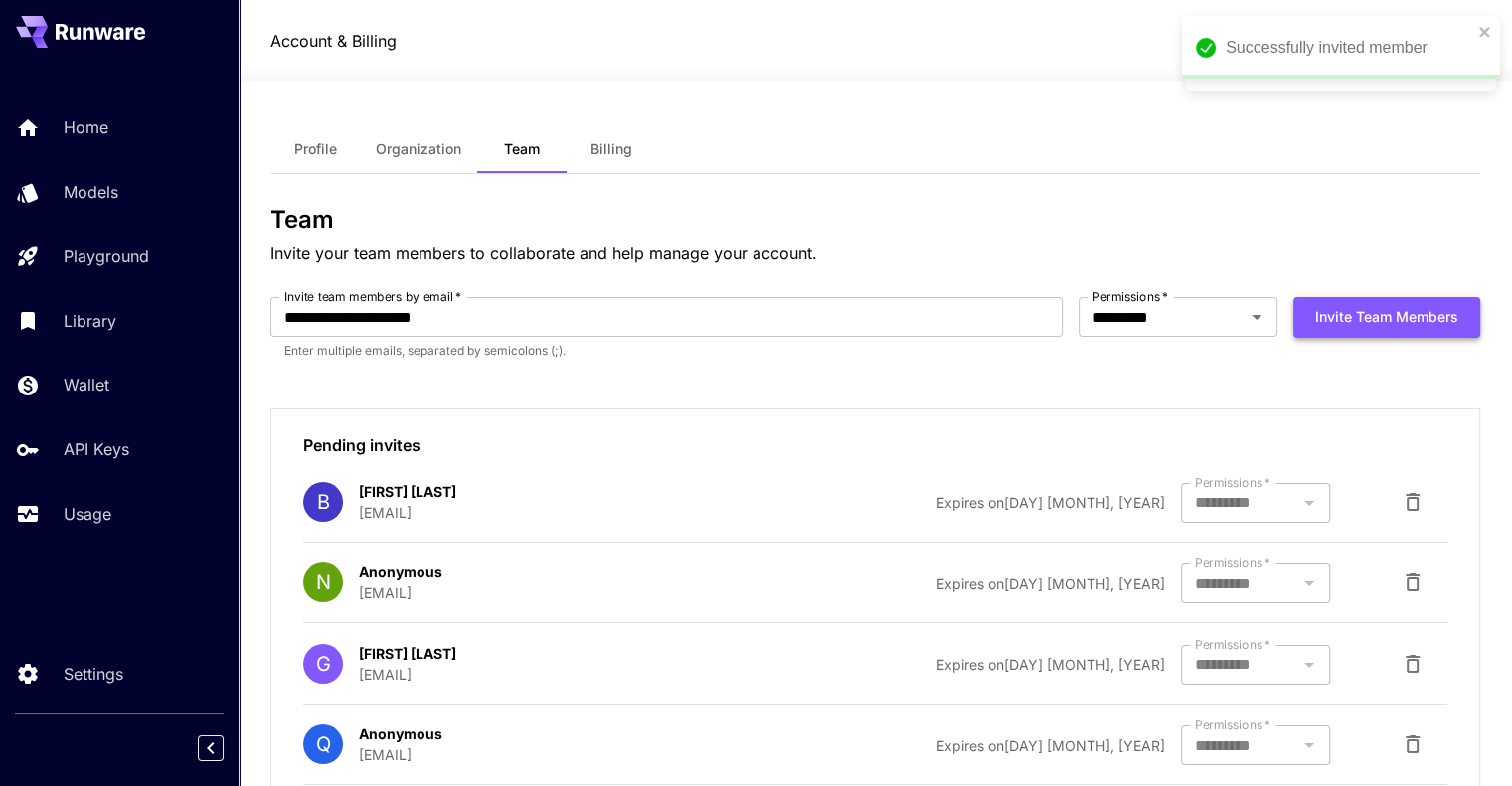 click on "Invite team members" at bounding box center (1387, 317) 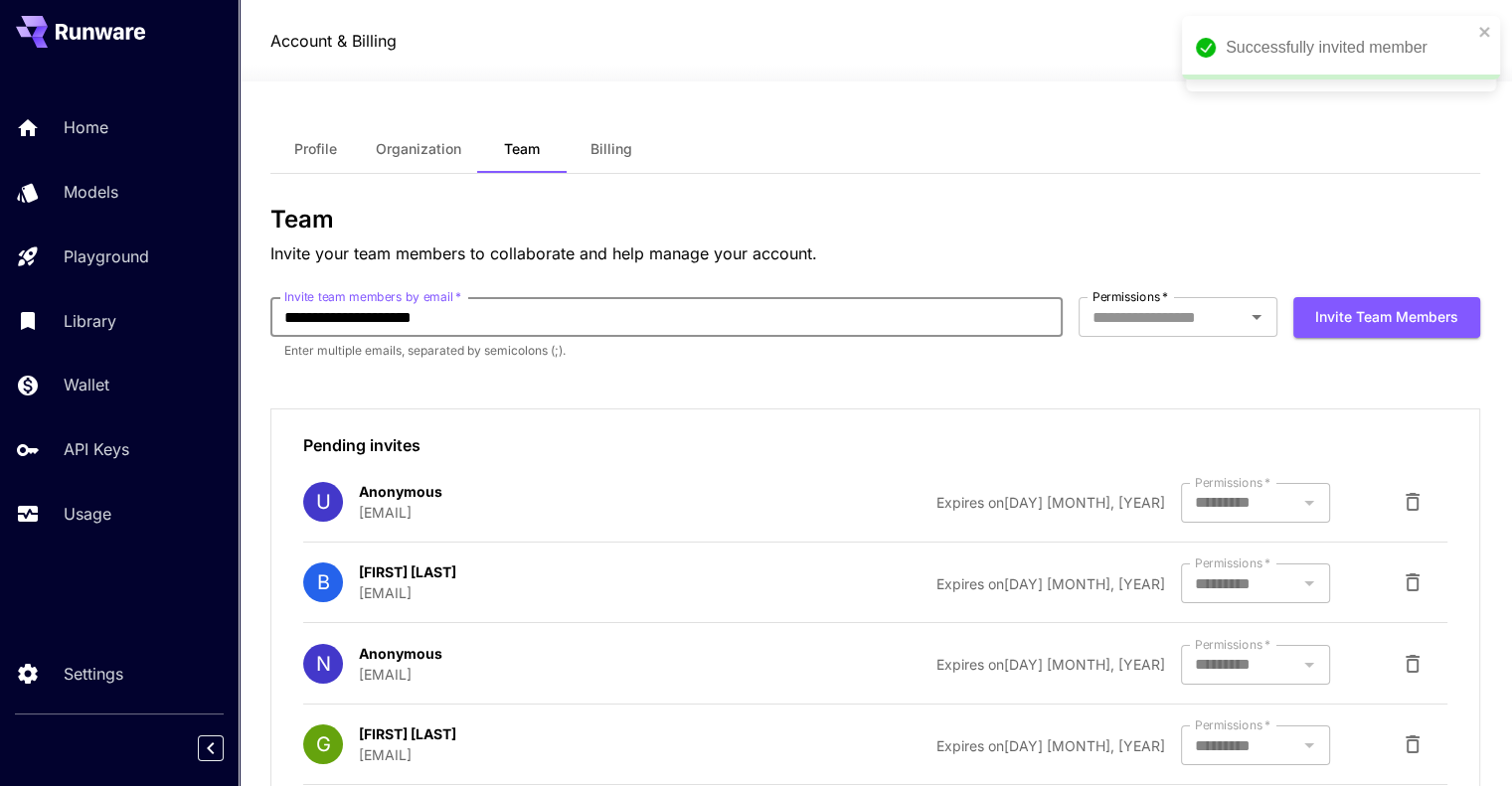 click on "**********" at bounding box center [666, 317] 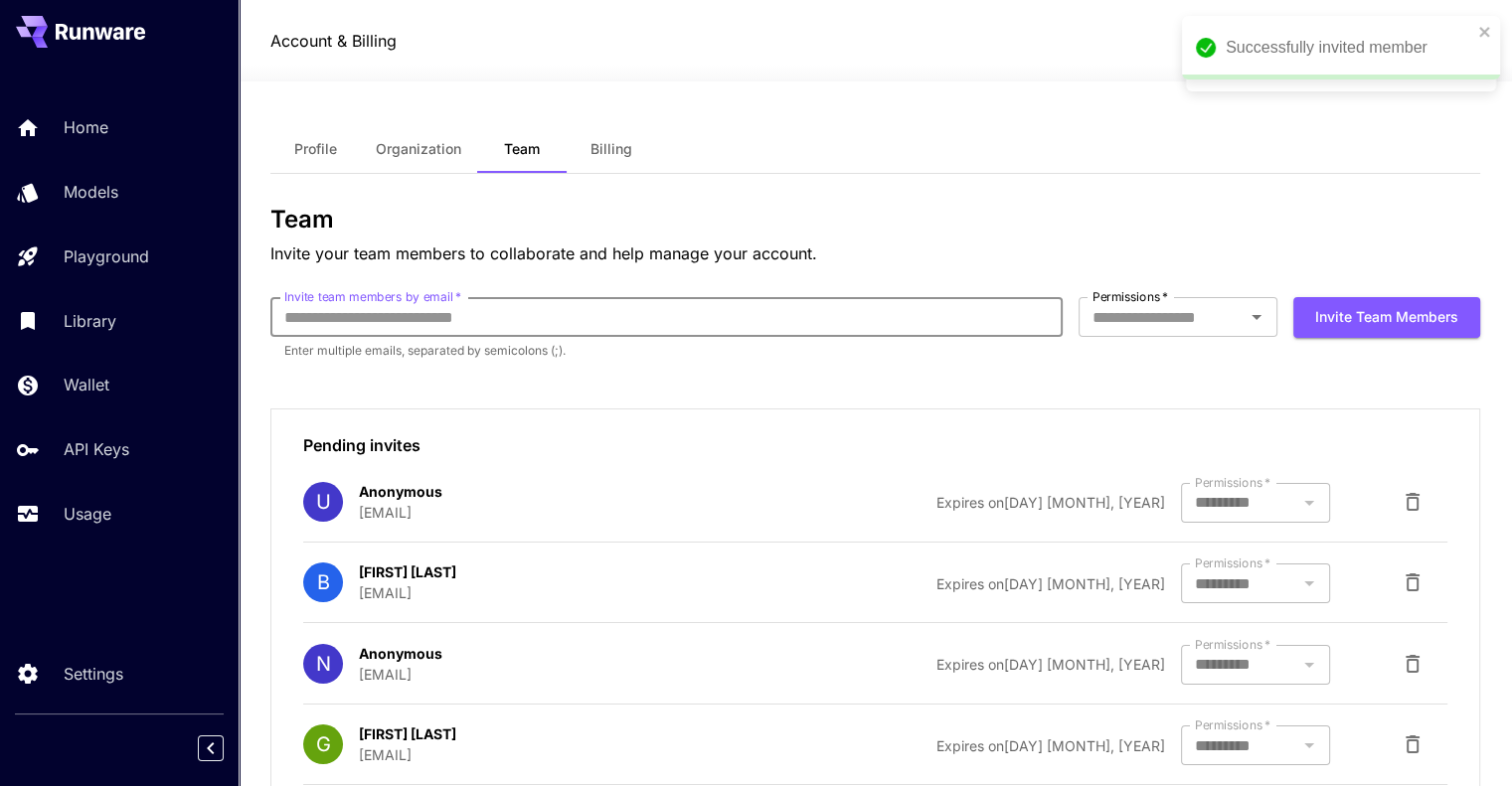 paste on "**********" 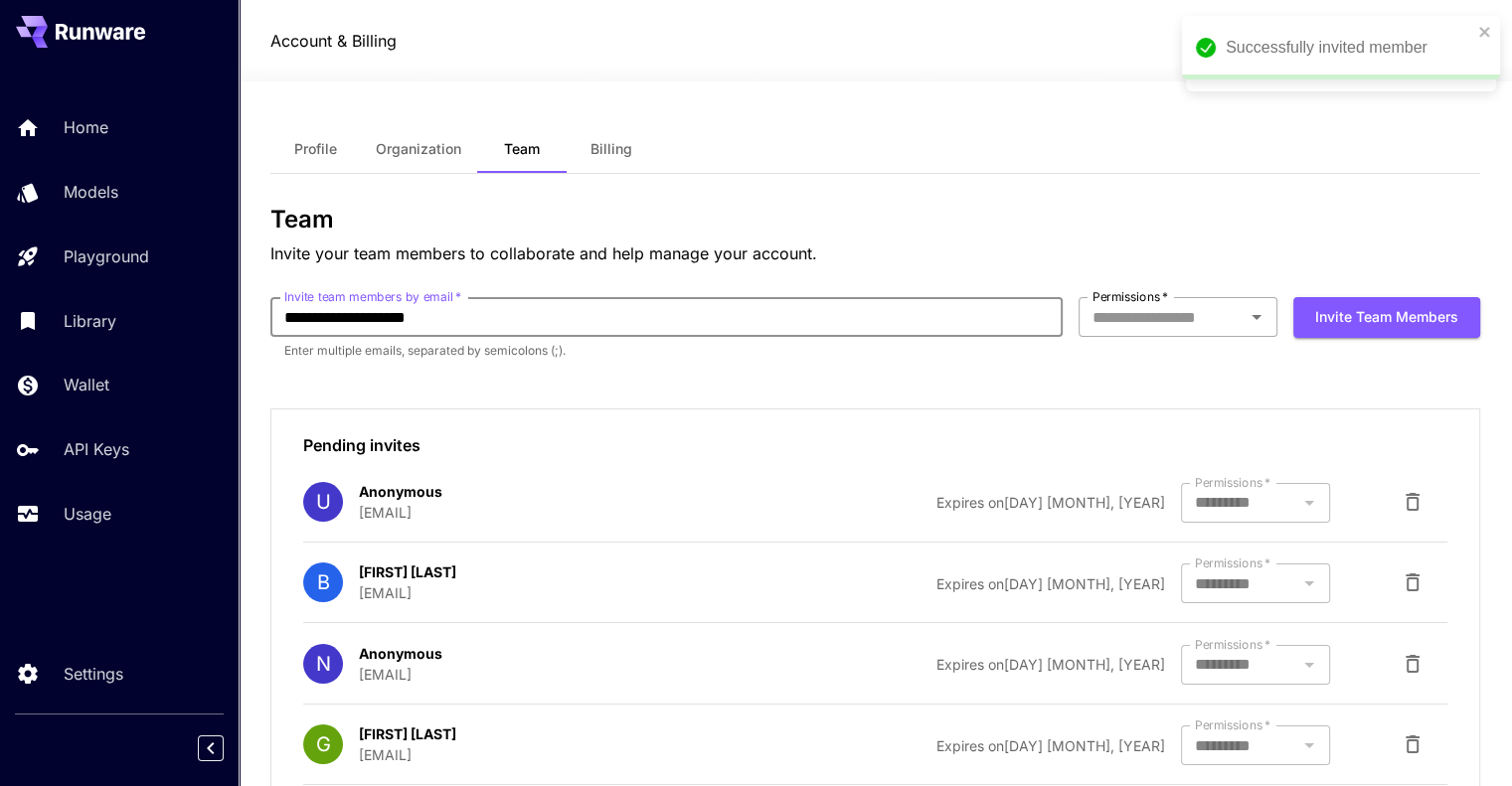 type on "**********" 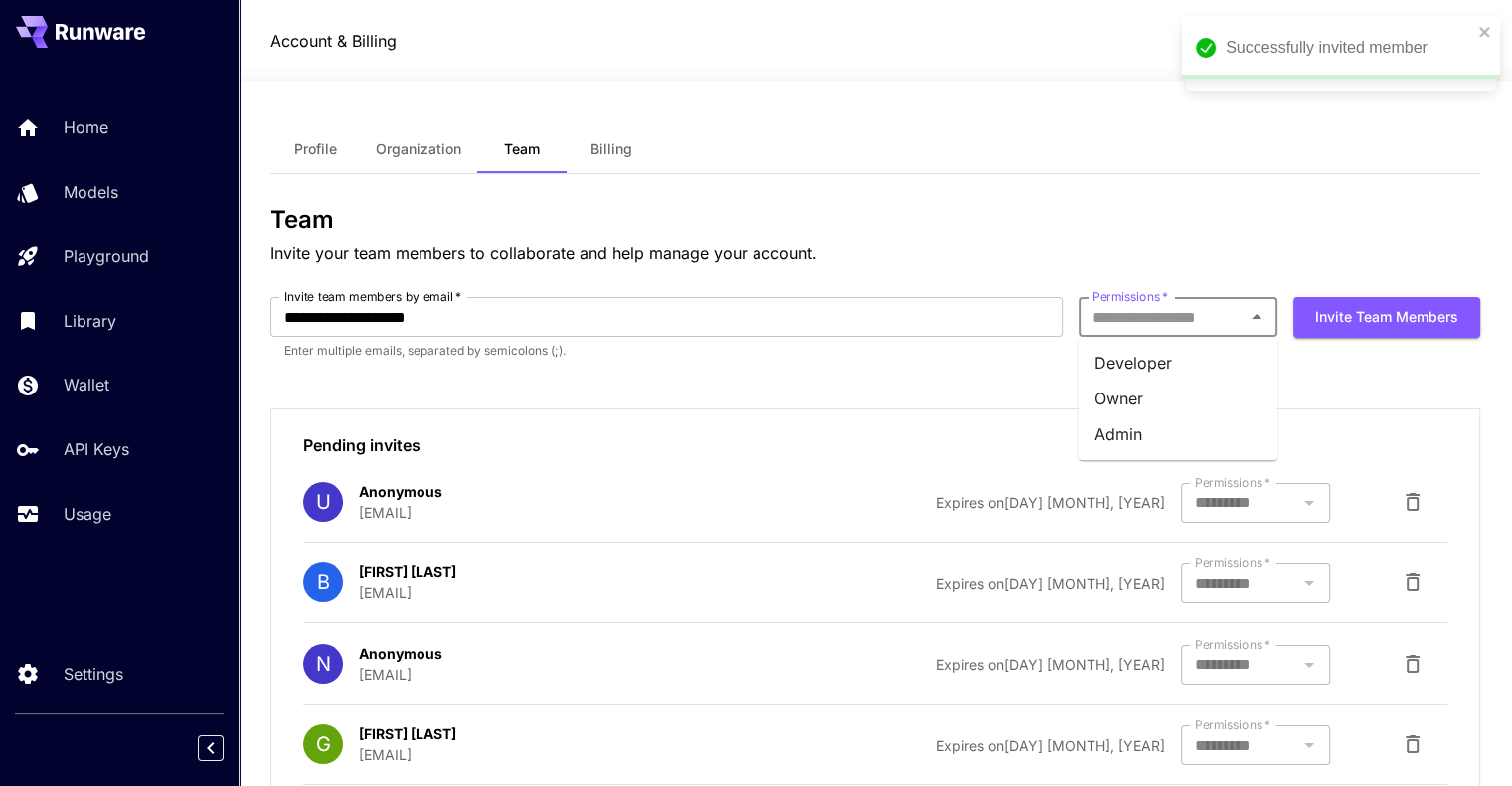 click on "Permissions   *" at bounding box center [1161, 317] 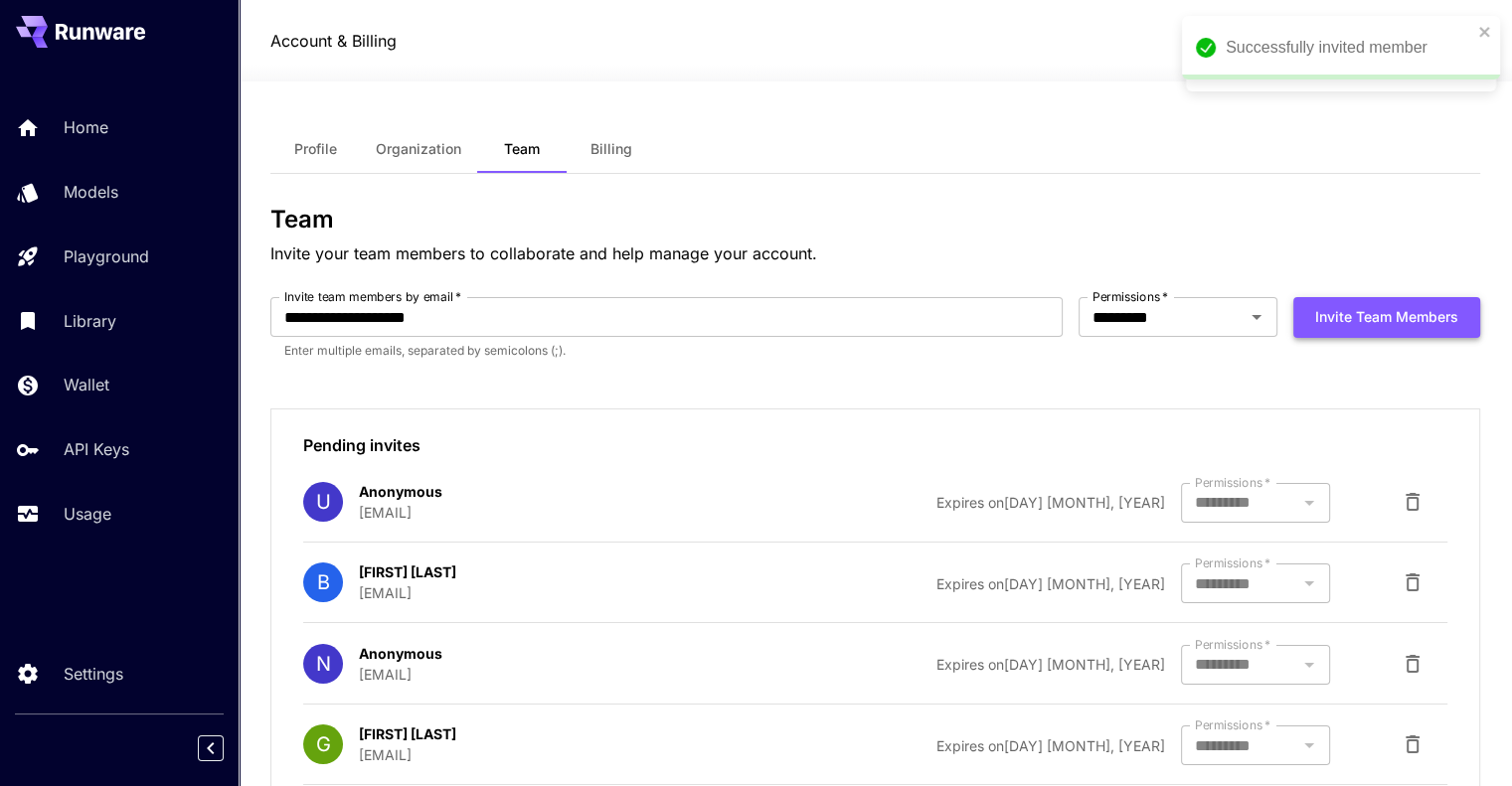 click on "Invite team members" at bounding box center [1387, 317] 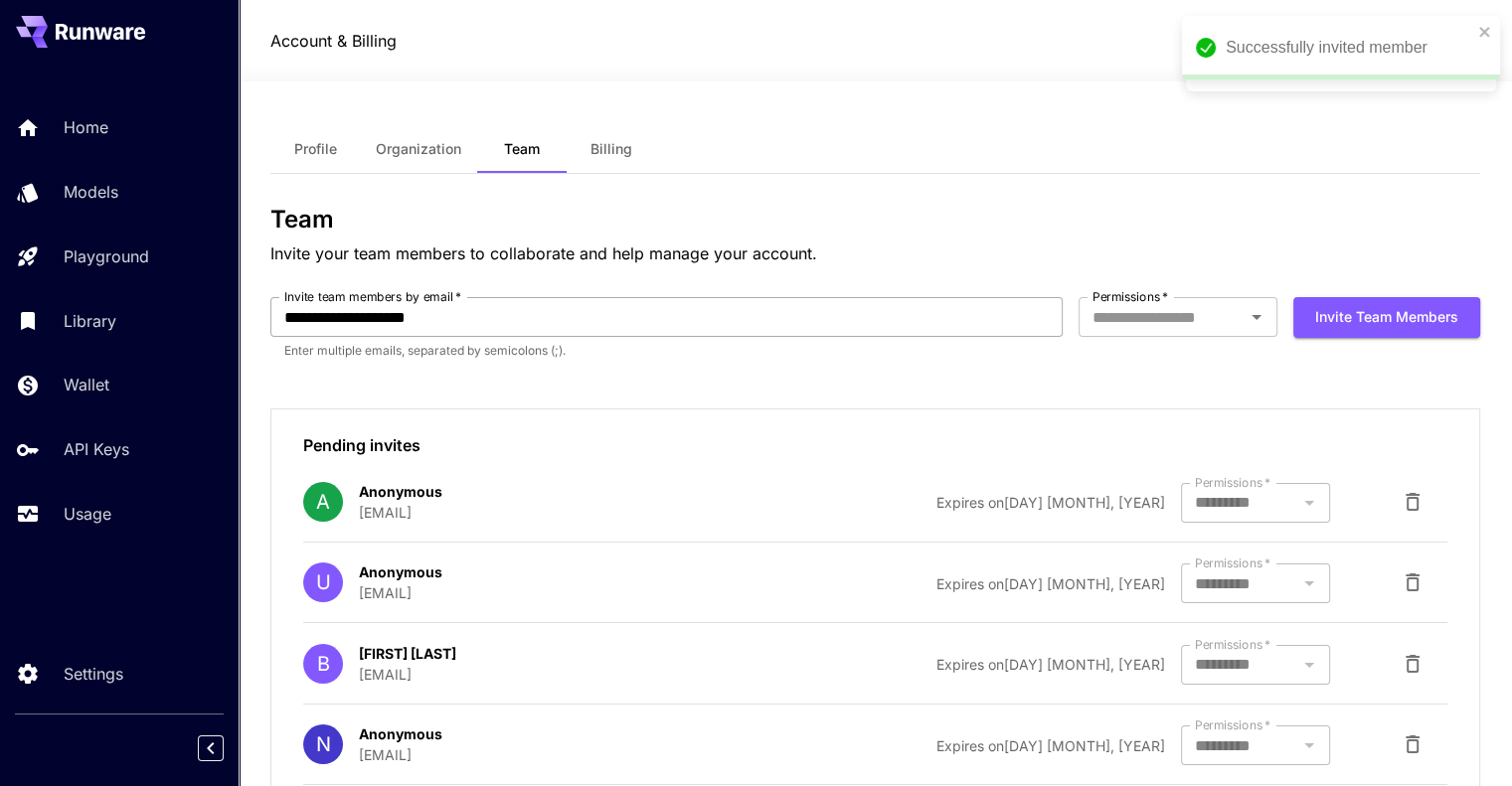 click on "**********" at bounding box center [666, 317] 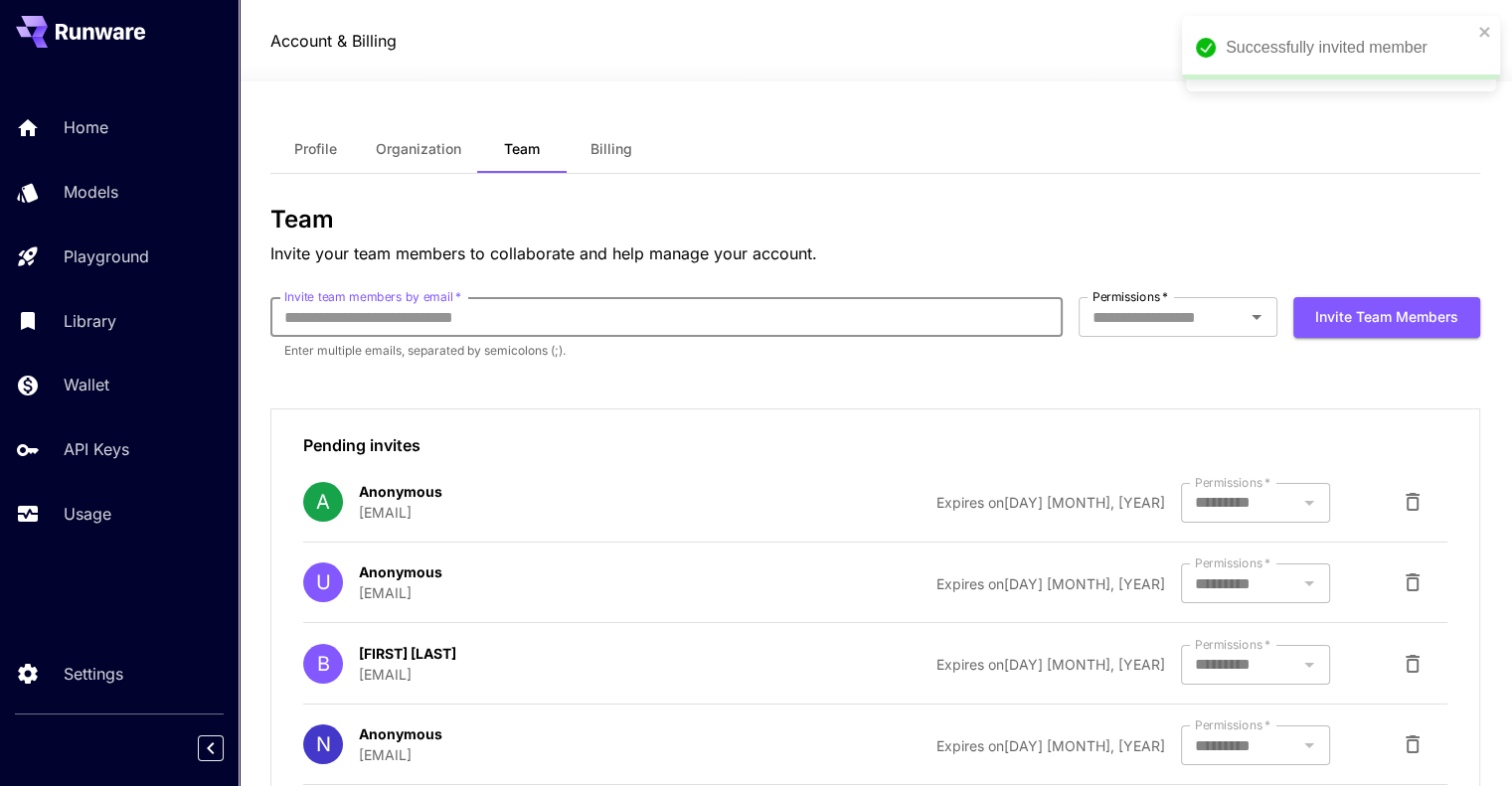 paste on "**********" 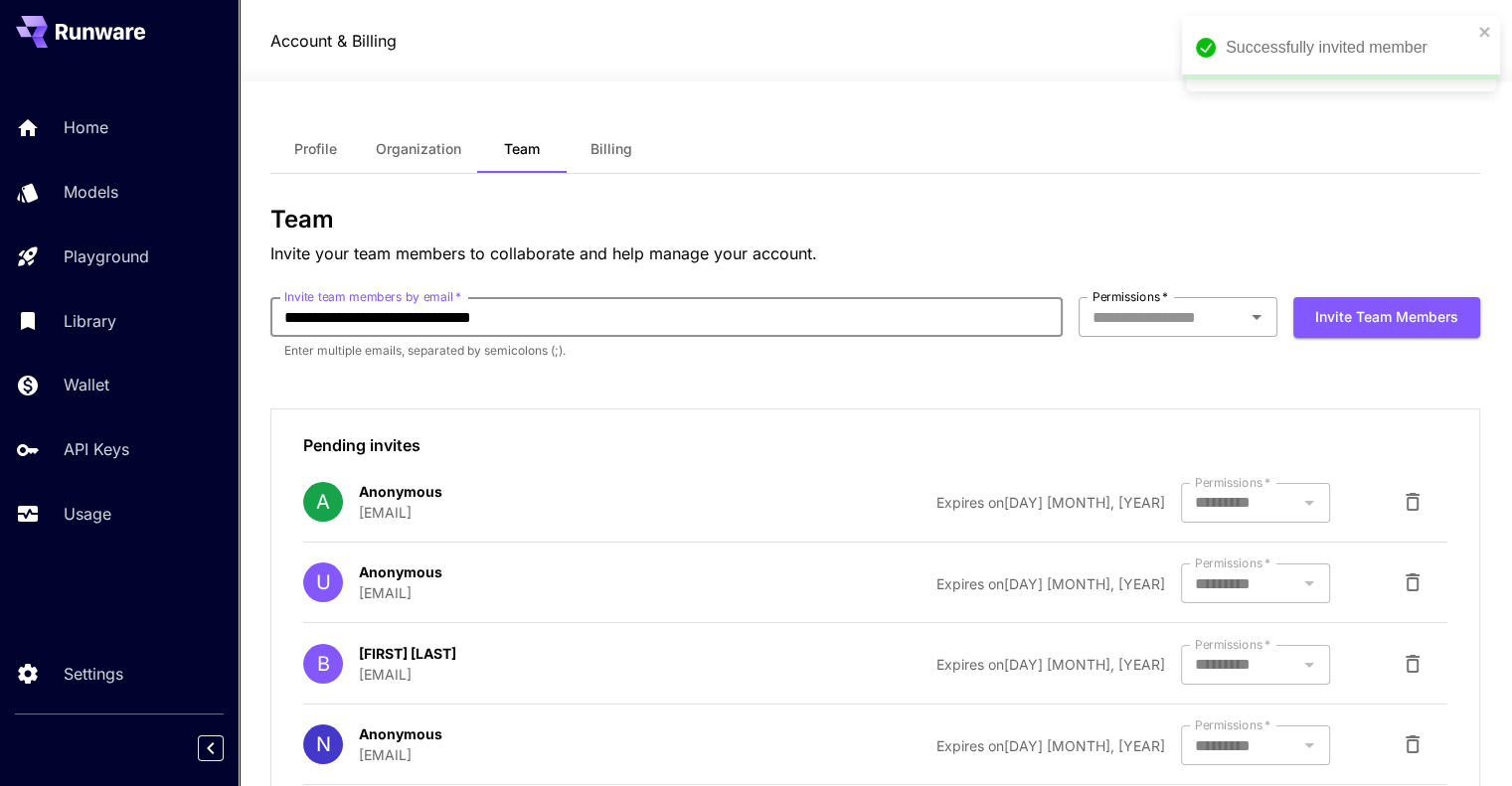 type on "**********" 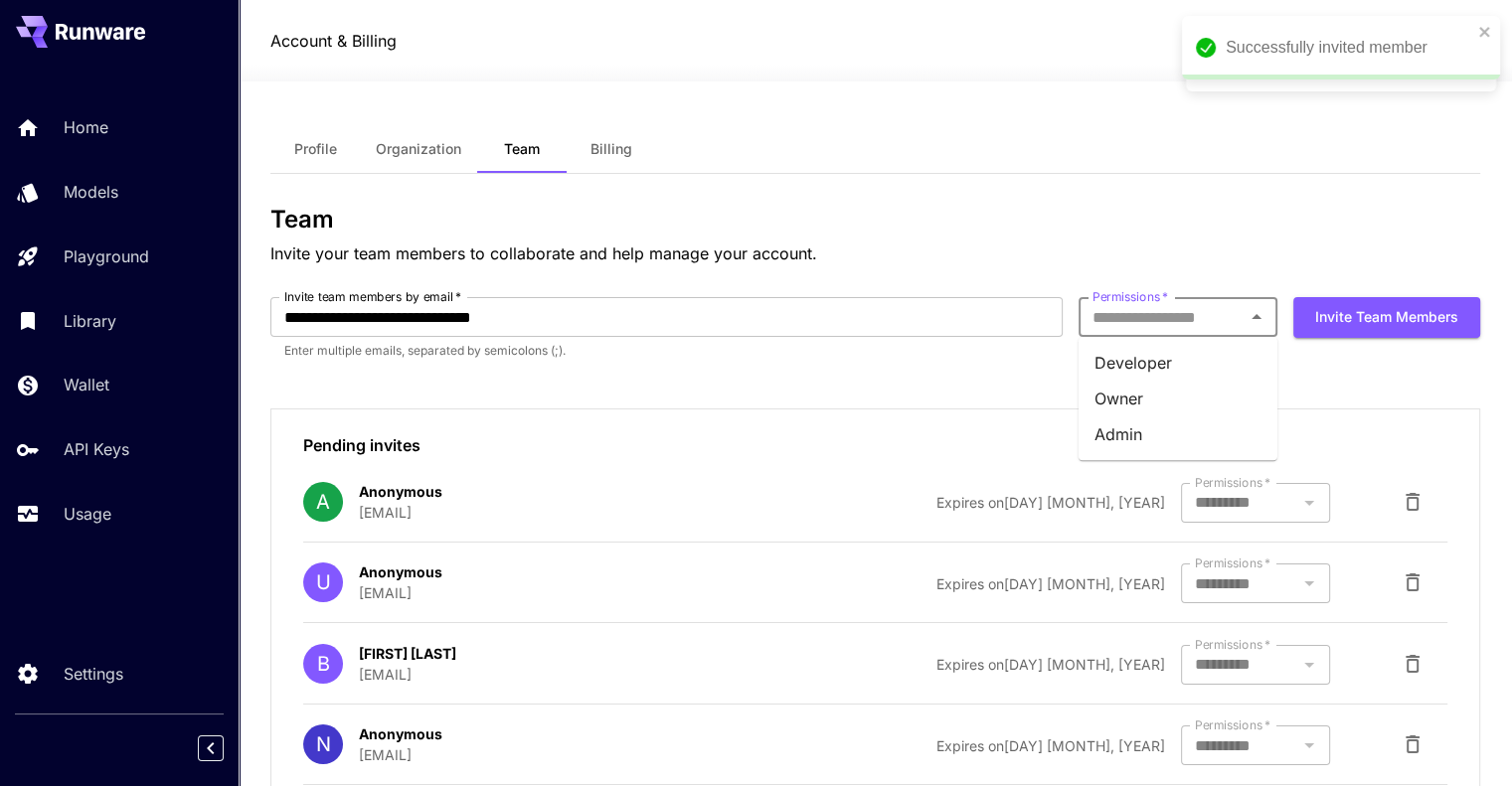 click on "Developer" at bounding box center (1178, 363) 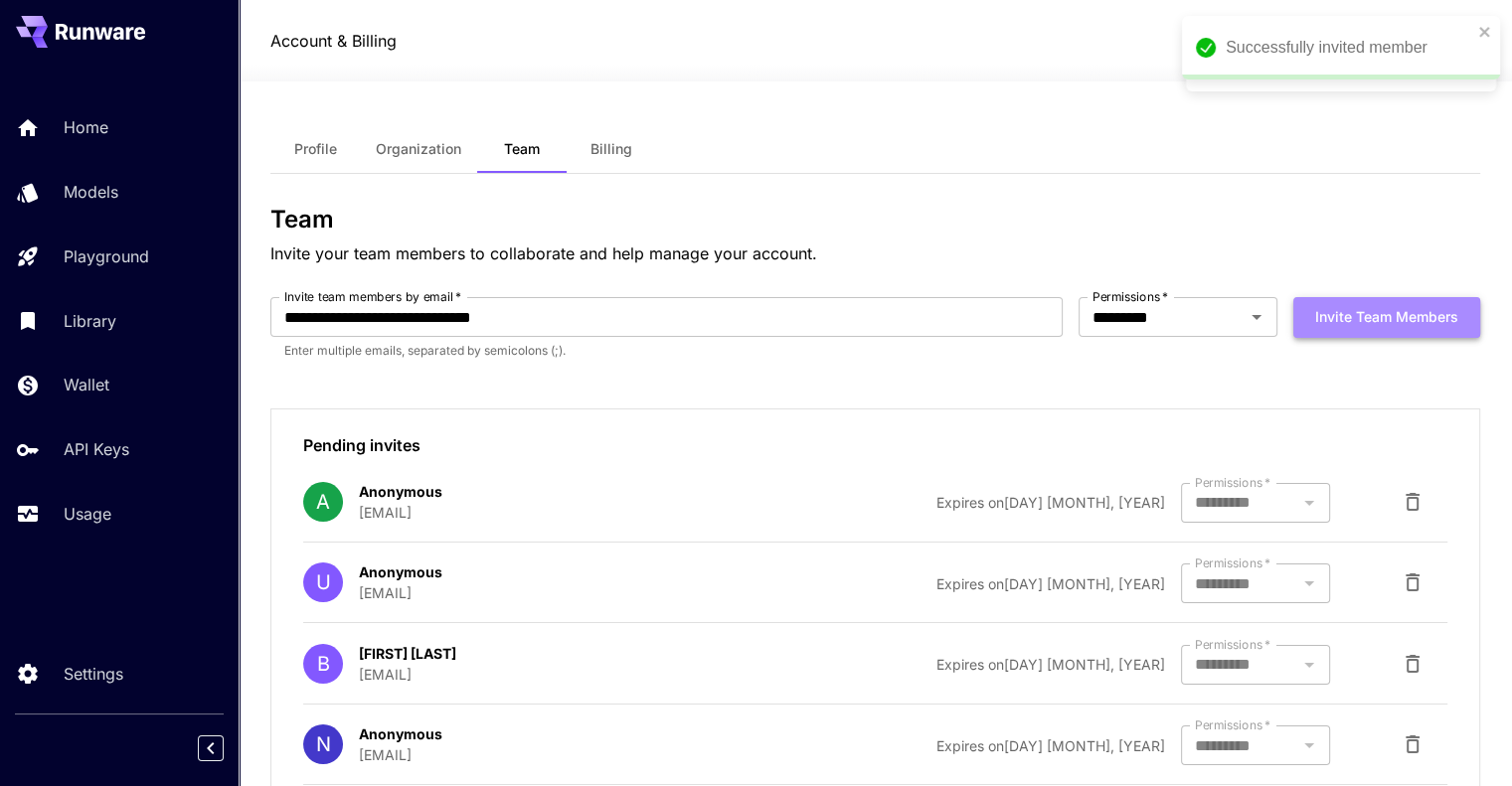 click on "Invite team members" at bounding box center (1387, 317) 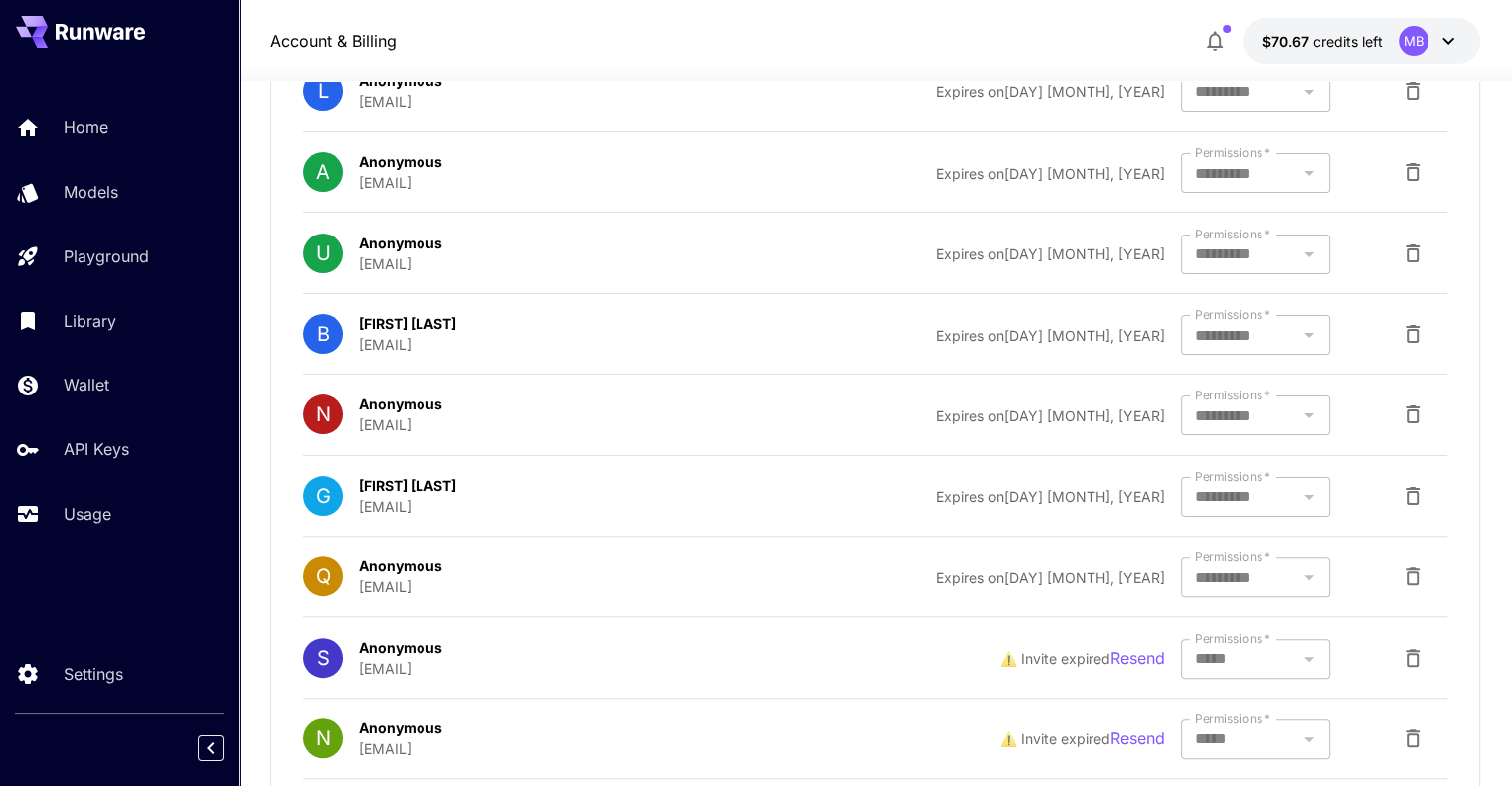 scroll, scrollTop: 311, scrollLeft: 0, axis: vertical 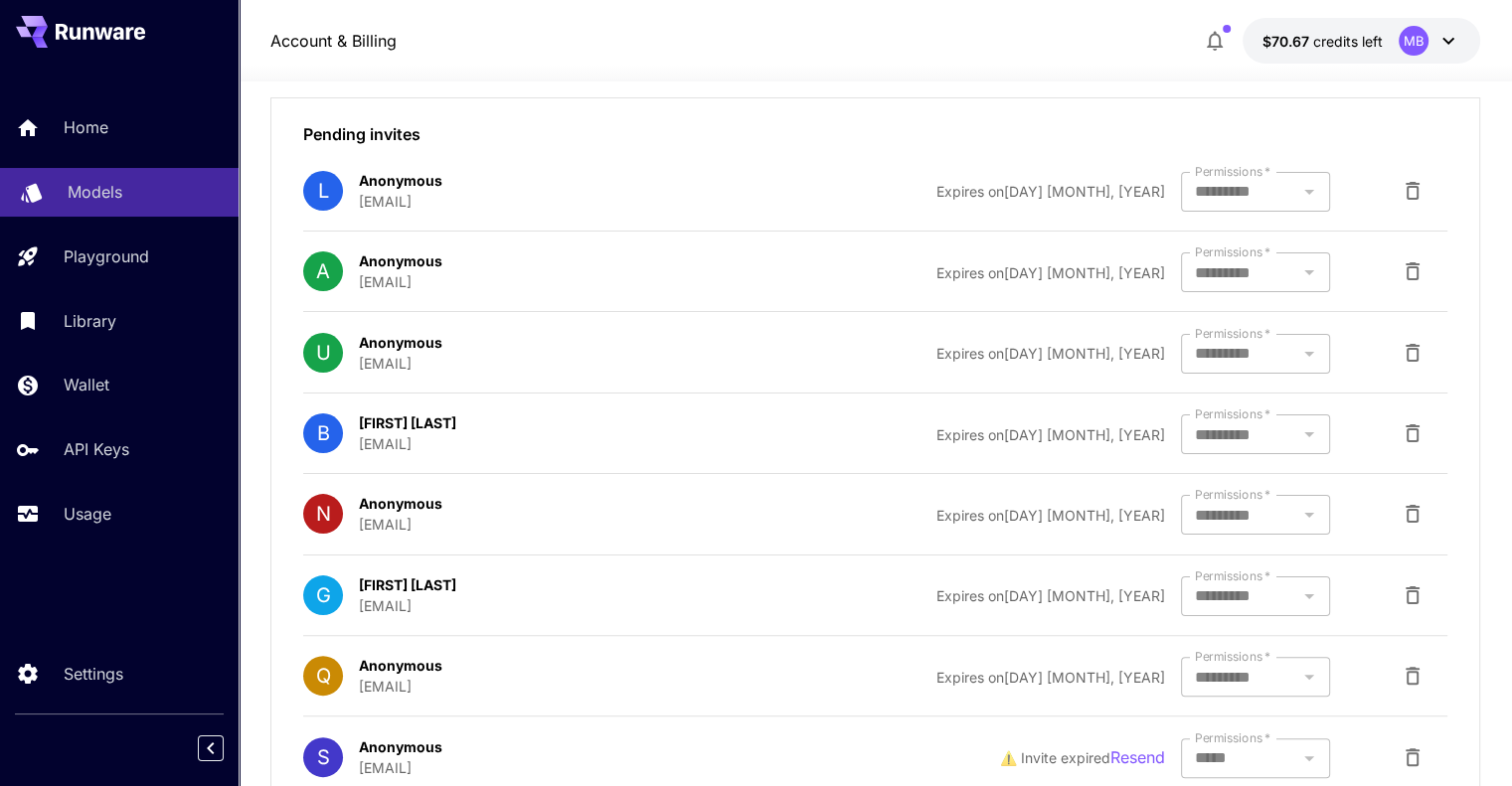 click on "Models" at bounding box center (94, 192) 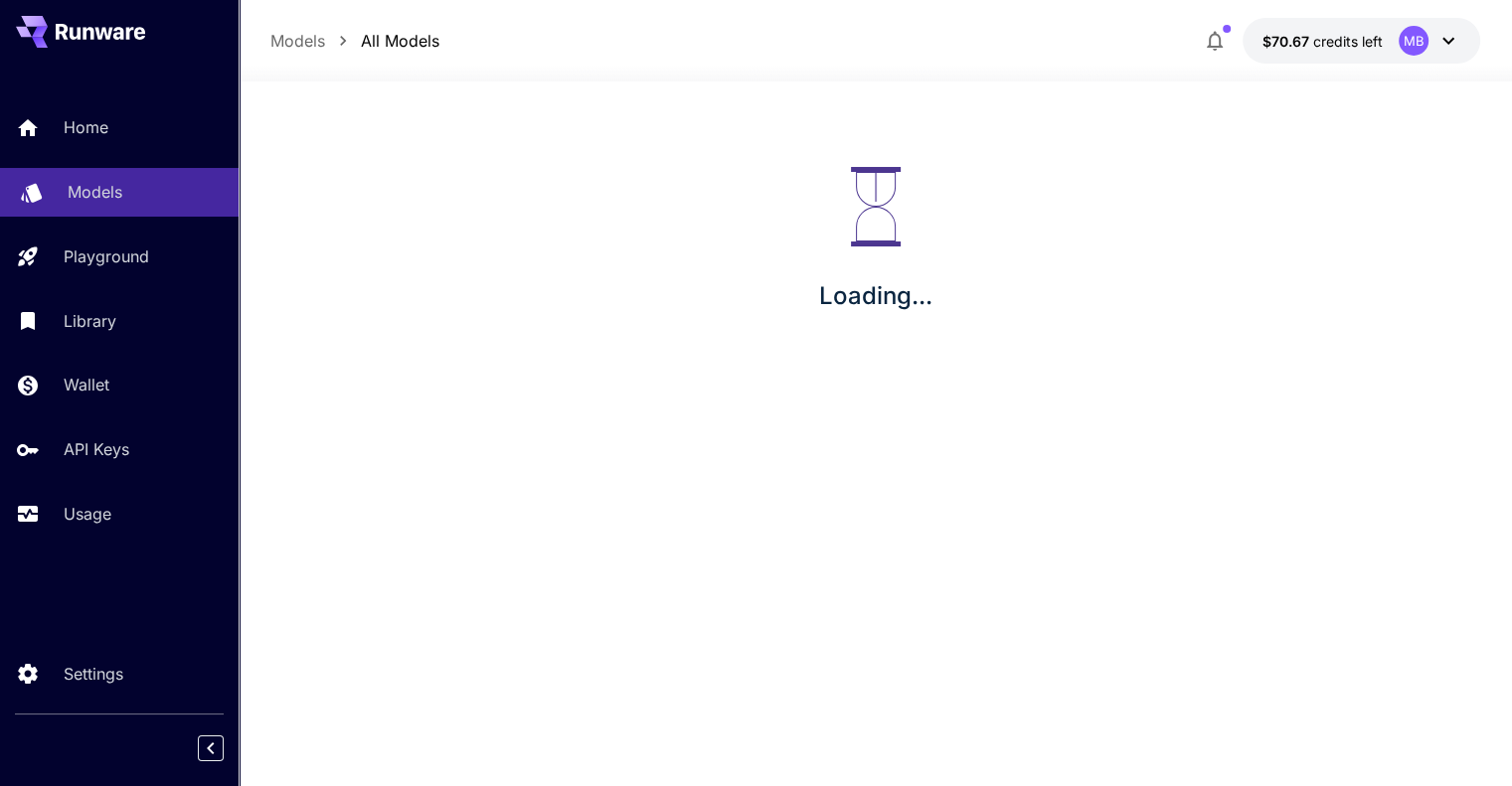 scroll, scrollTop: 0, scrollLeft: 0, axis: both 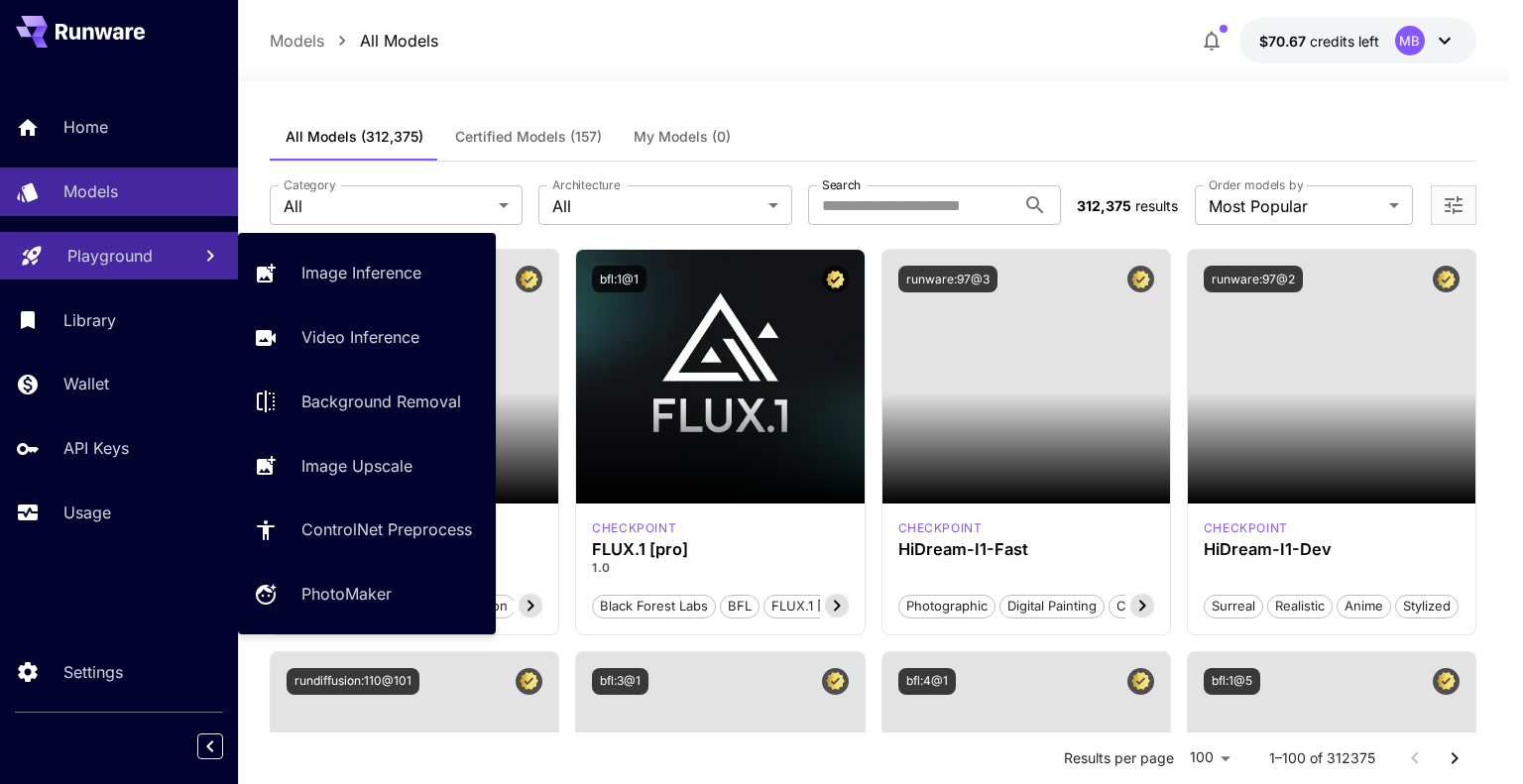 click on "Playground" at bounding box center (110, 256) 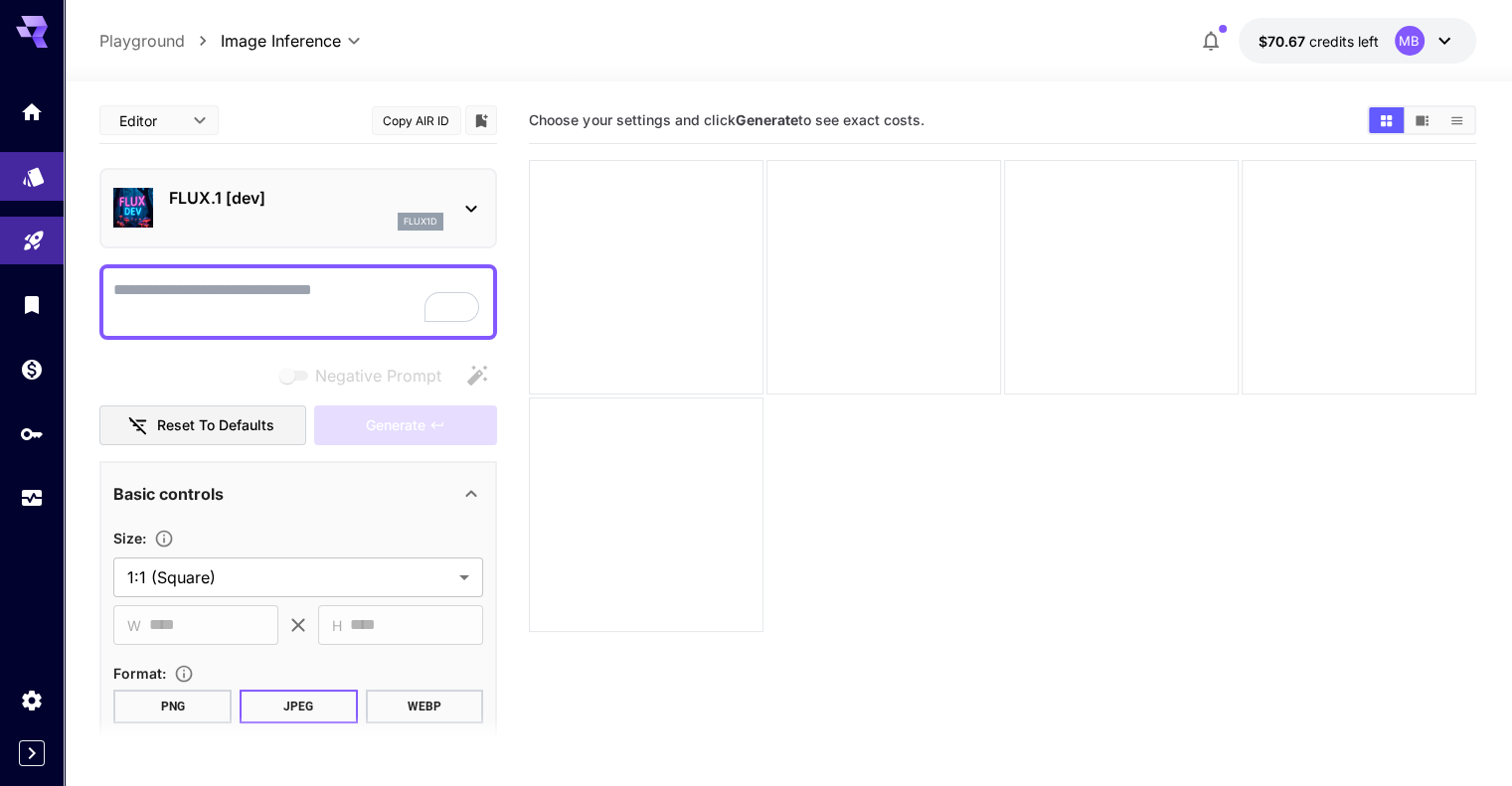 click at bounding box center (32, 176) 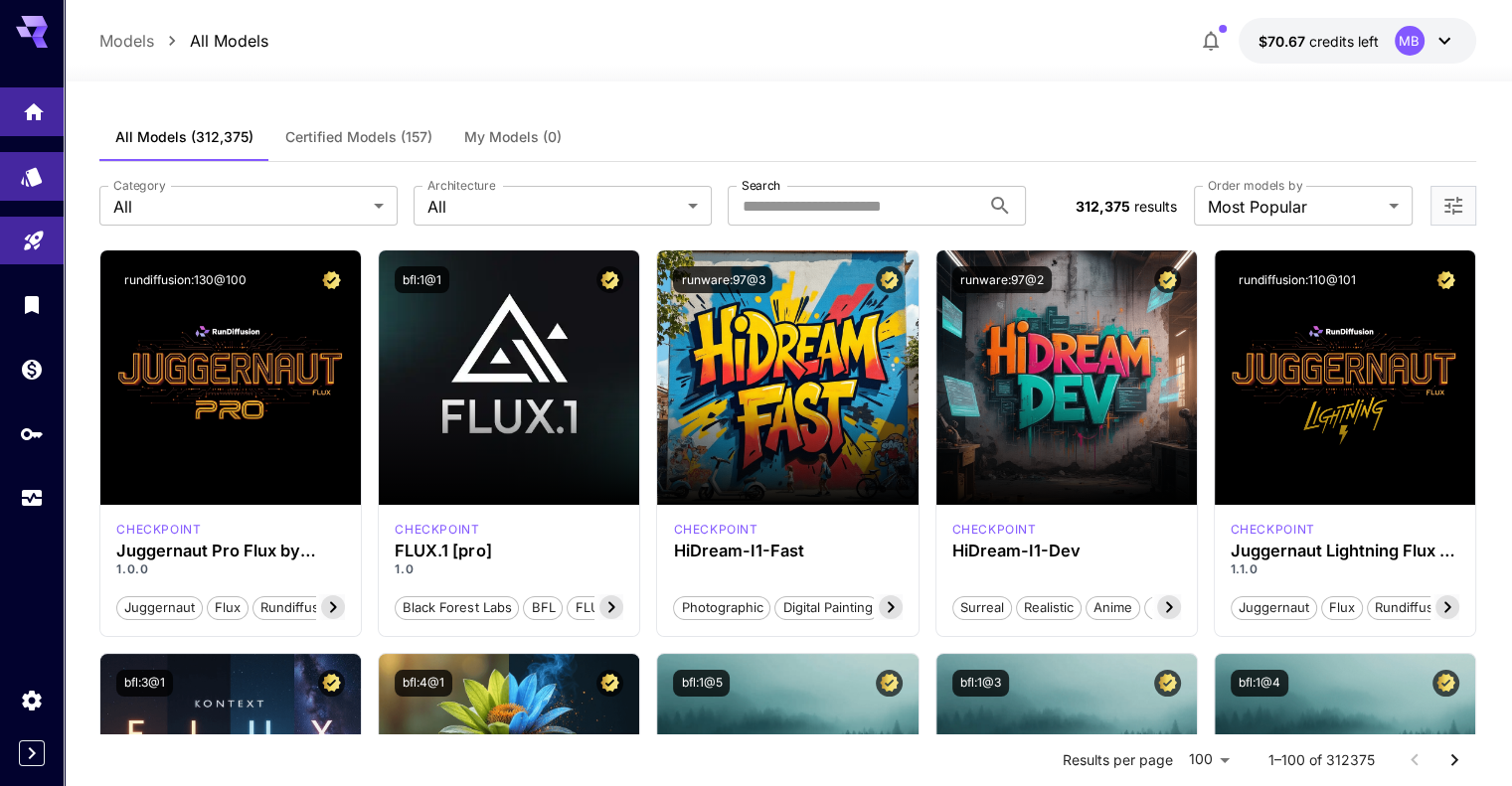click 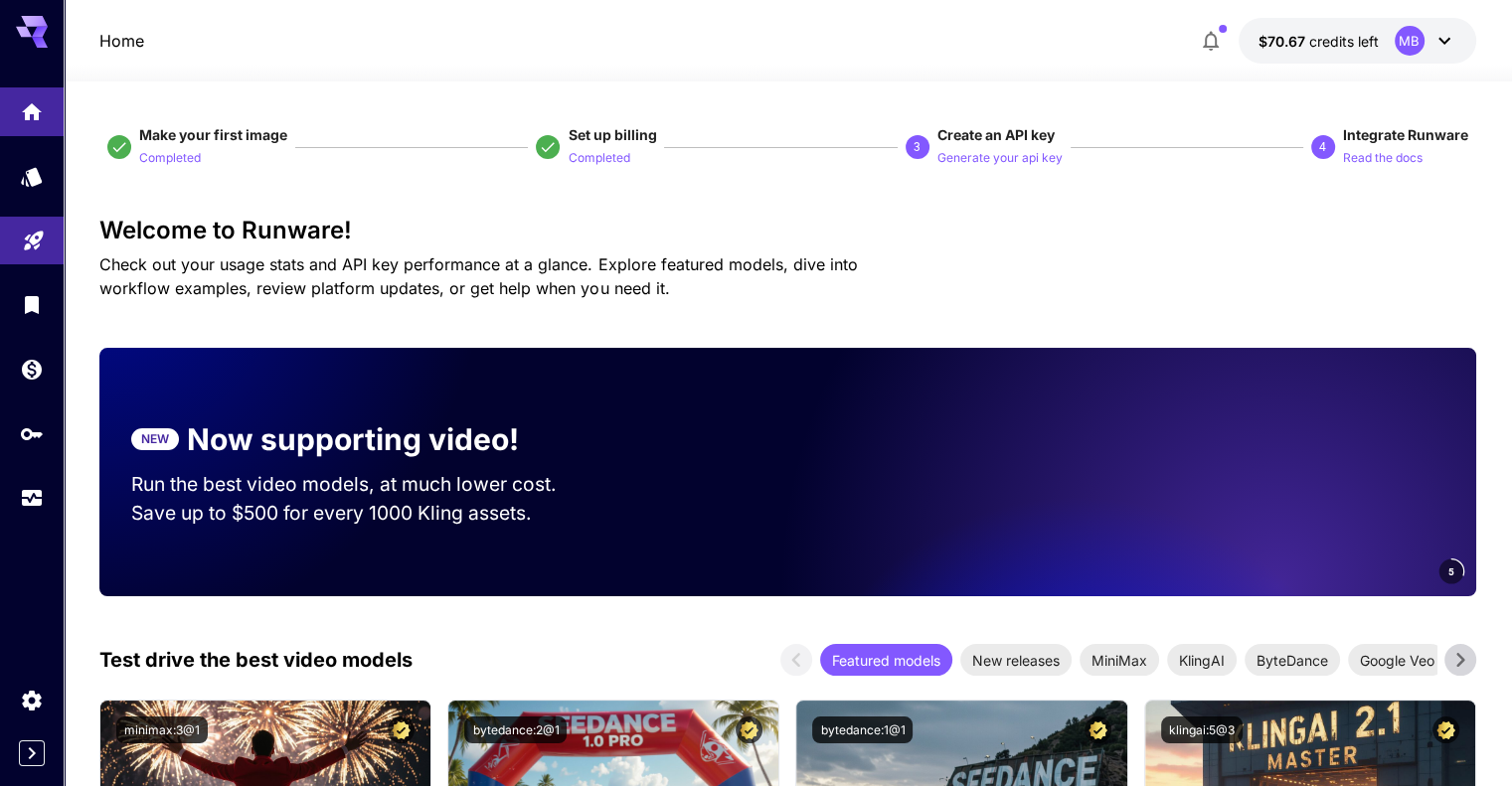 scroll, scrollTop: 298, scrollLeft: 0, axis: vertical 